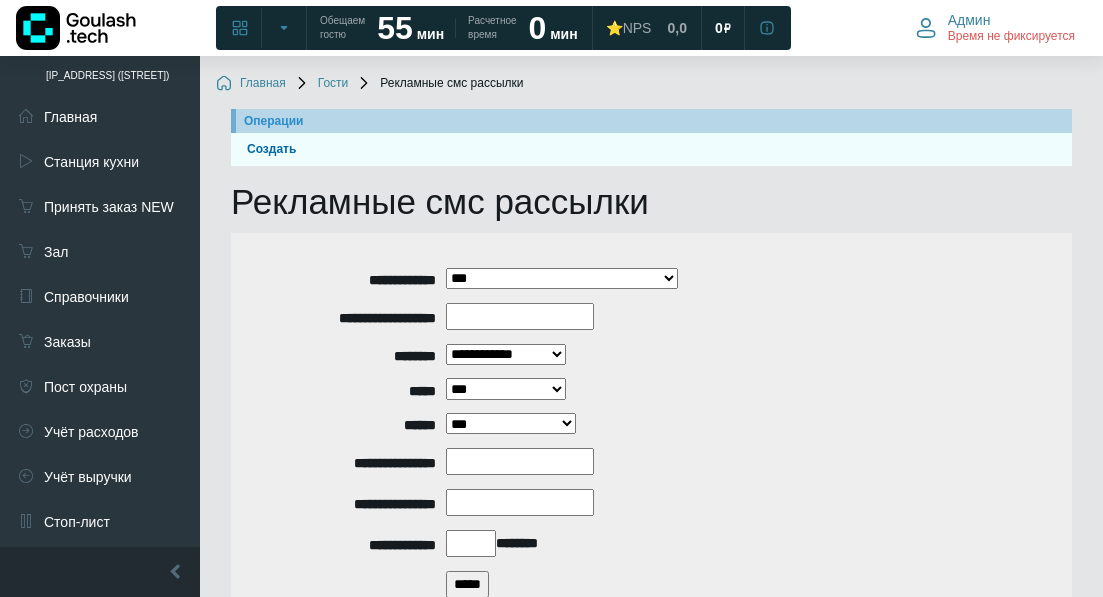 scroll, scrollTop: 263, scrollLeft: 0, axis: vertical 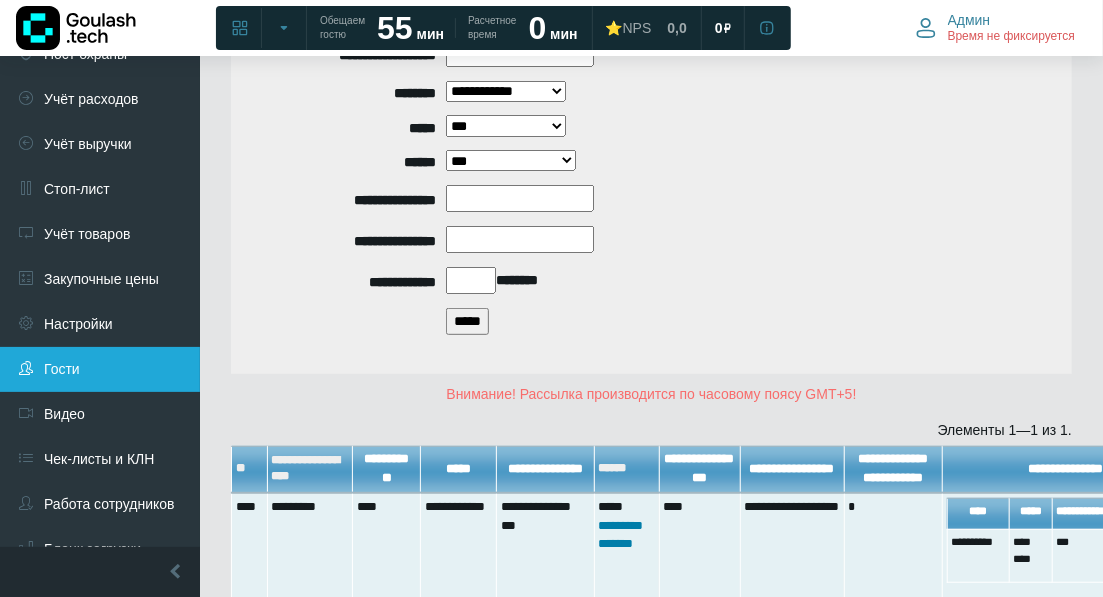 click on "Гости" at bounding box center [100, 369] 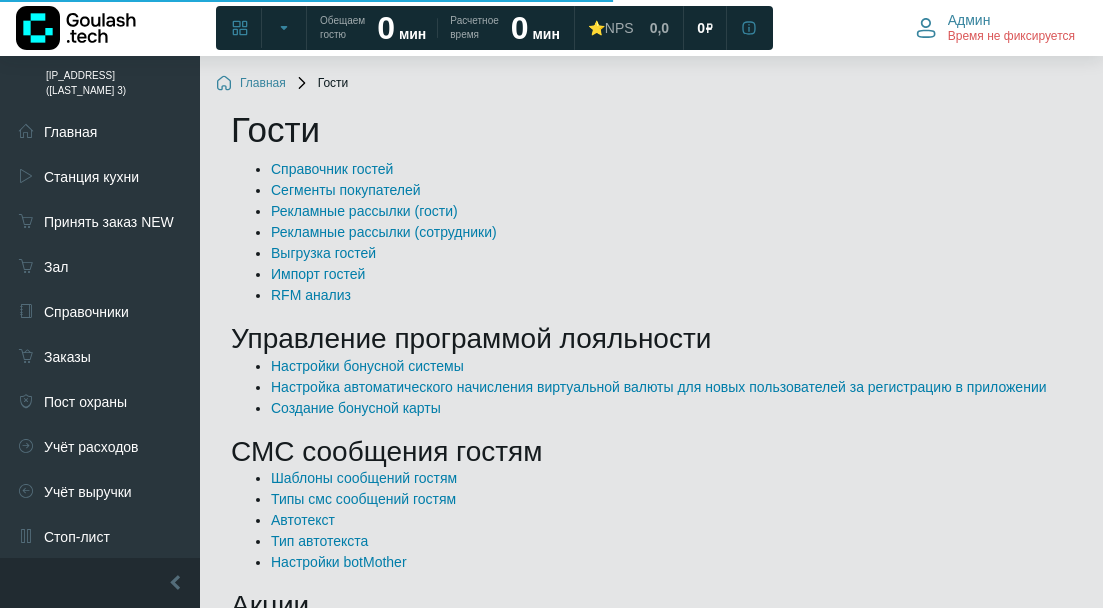scroll, scrollTop: 0, scrollLeft: 0, axis: both 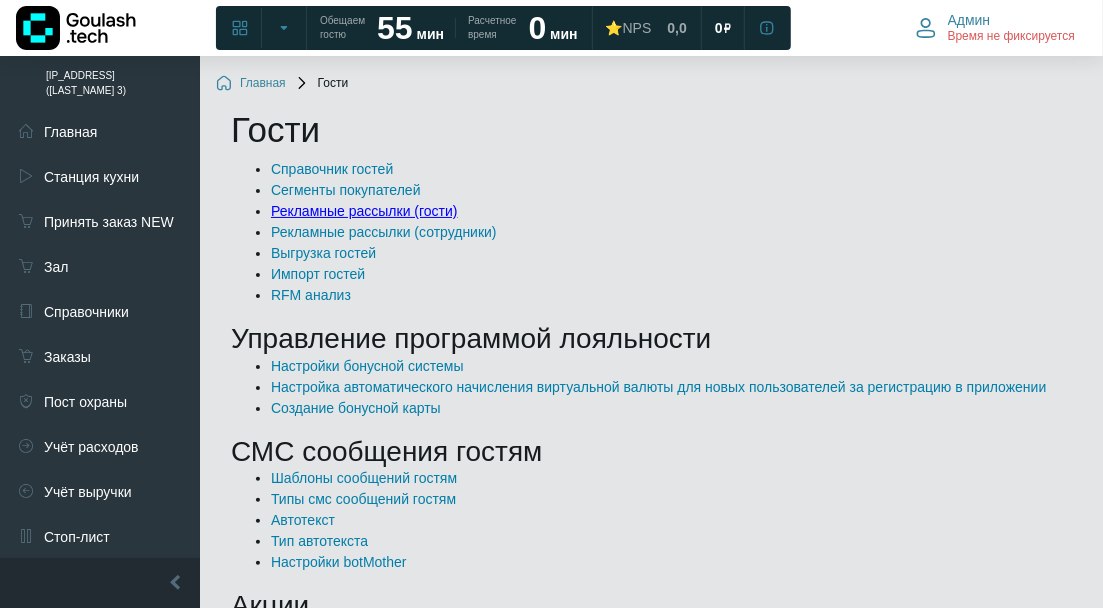click on "Рекламные рассылки (гости)" at bounding box center (364, 211) 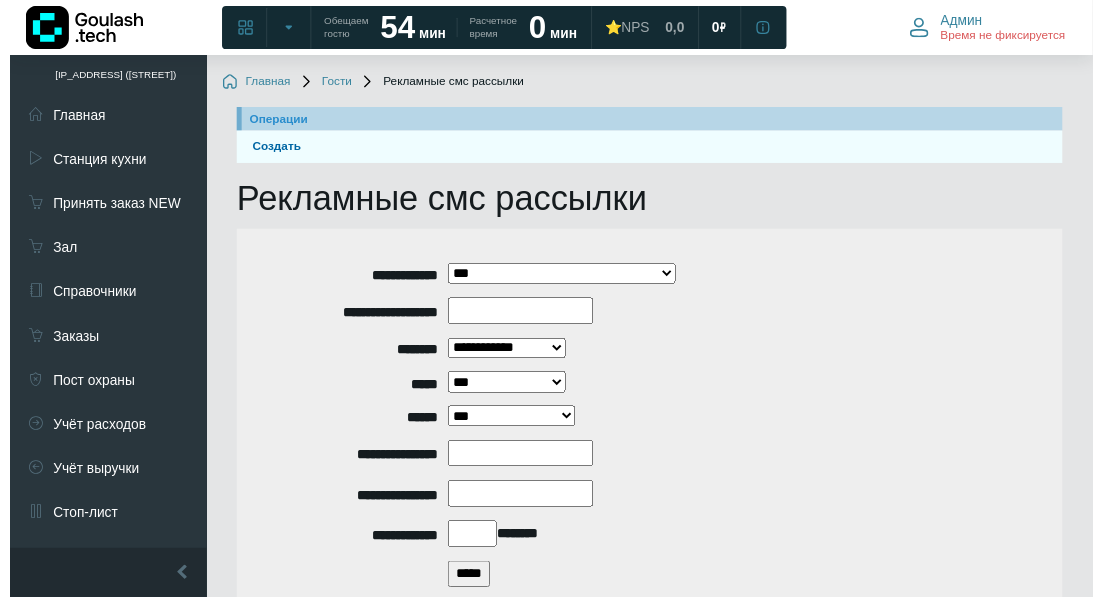 scroll, scrollTop: 263, scrollLeft: 0, axis: vertical 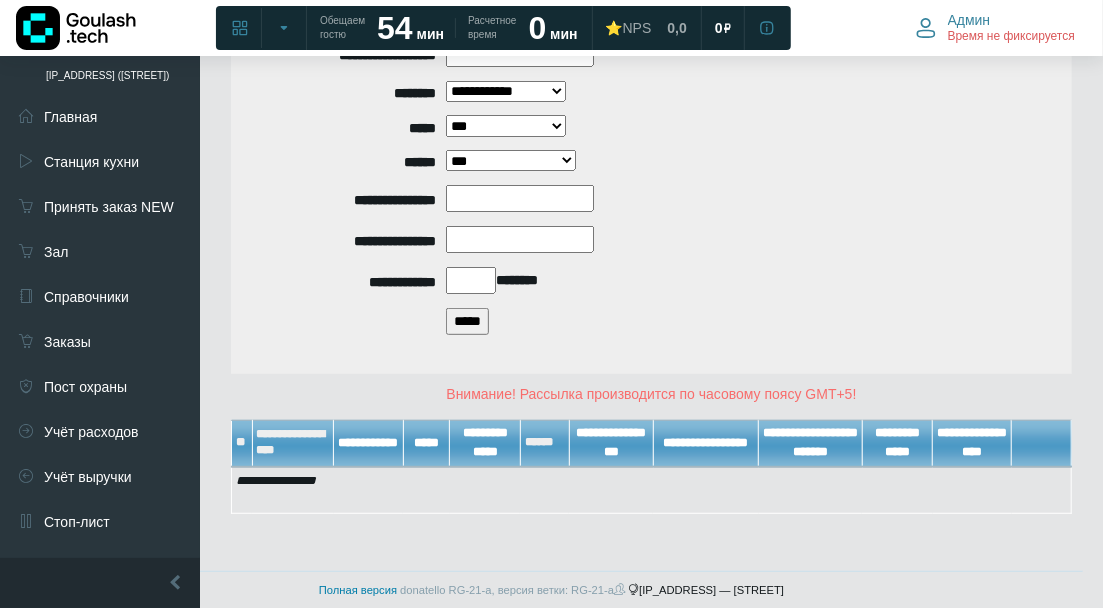 click on "*****" at bounding box center (467, 321) 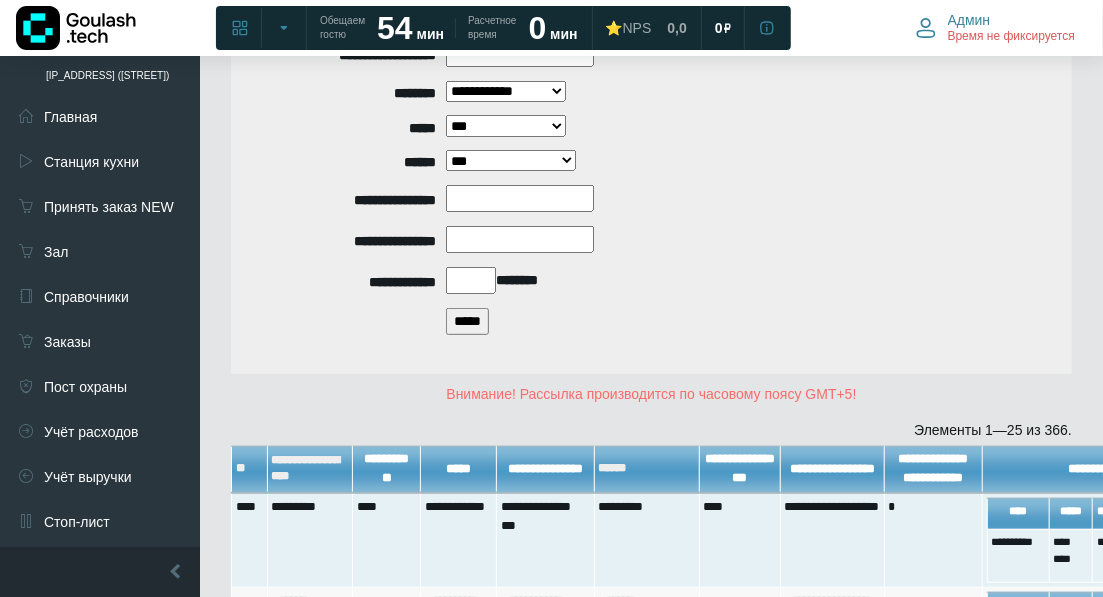 scroll, scrollTop: 596, scrollLeft: 0, axis: vertical 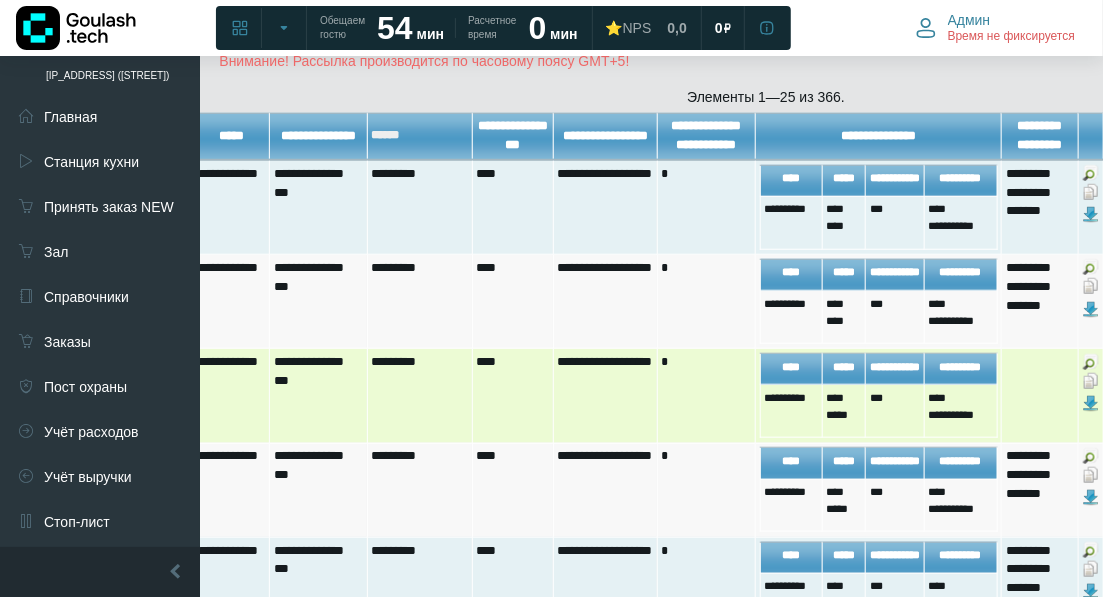 click at bounding box center (1091, 381) 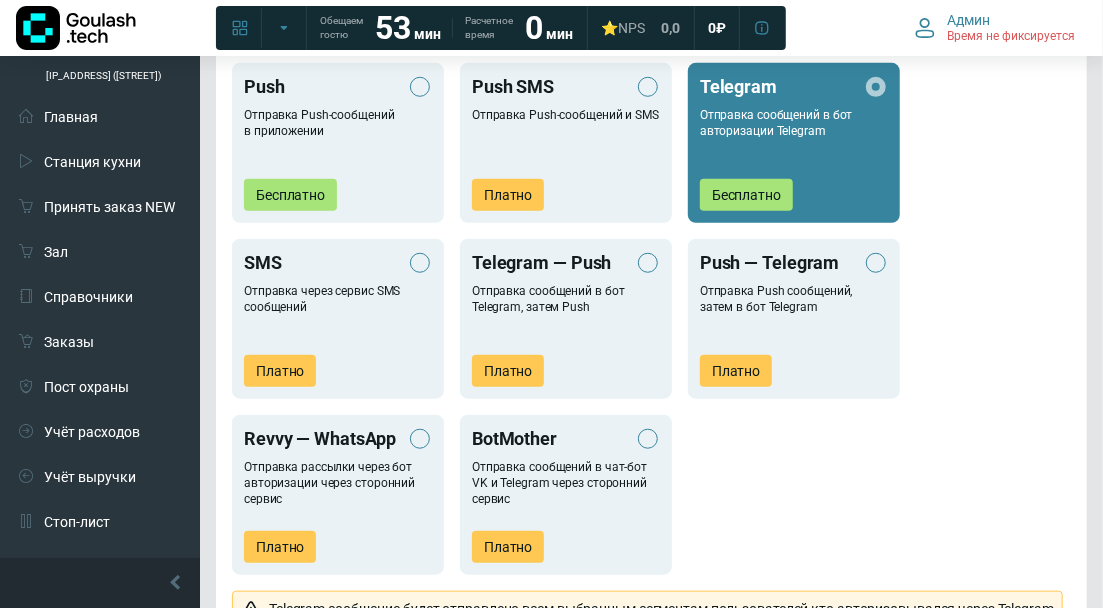 scroll, scrollTop: 888, scrollLeft: 0, axis: vertical 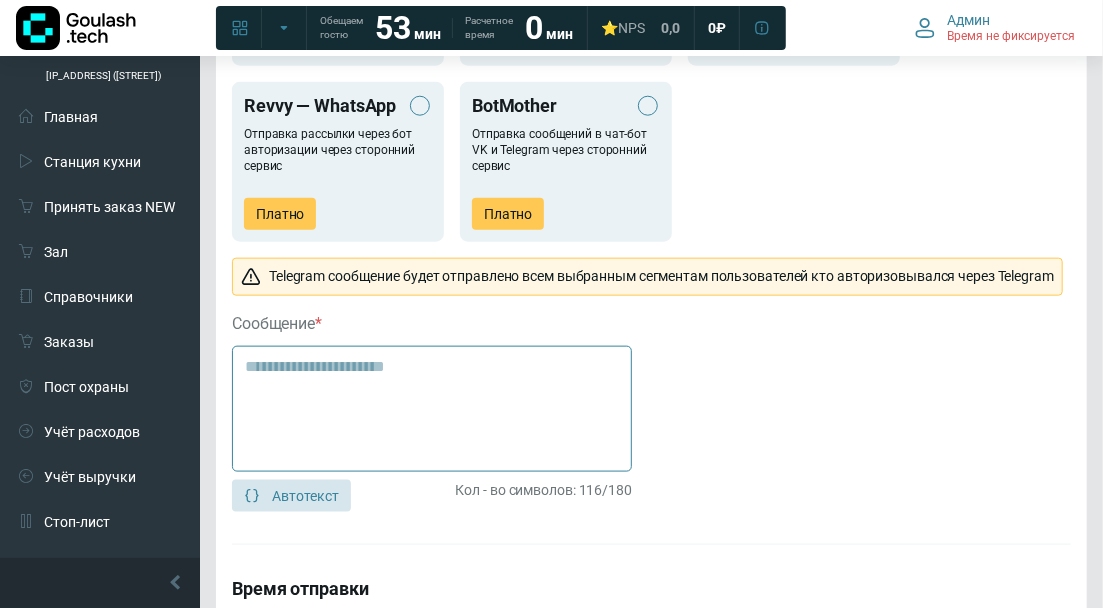 drag, startPoint x: 390, startPoint y: 360, endPoint x: 217, endPoint y: 343, distance: 173.83325 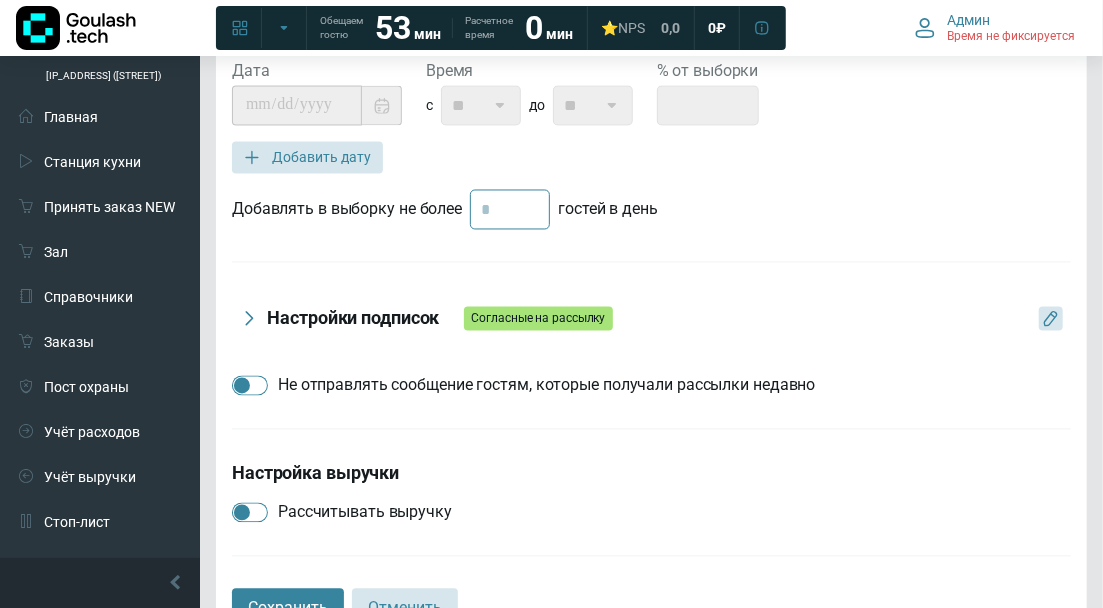 scroll, scrollTop: 1444, scrollLeft: 0, axis: vertical 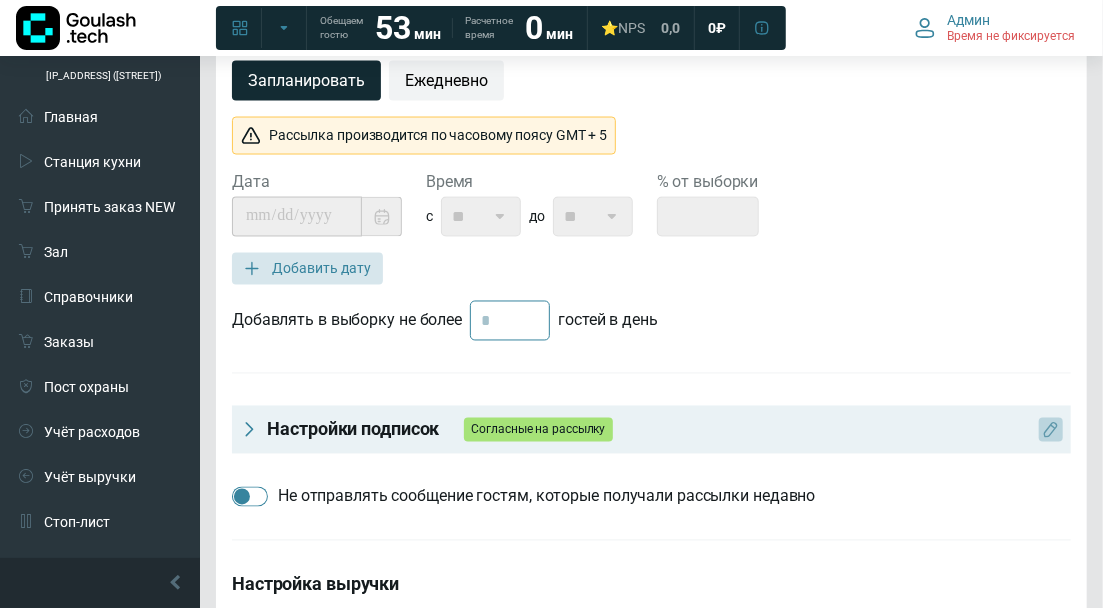 type on "**********" 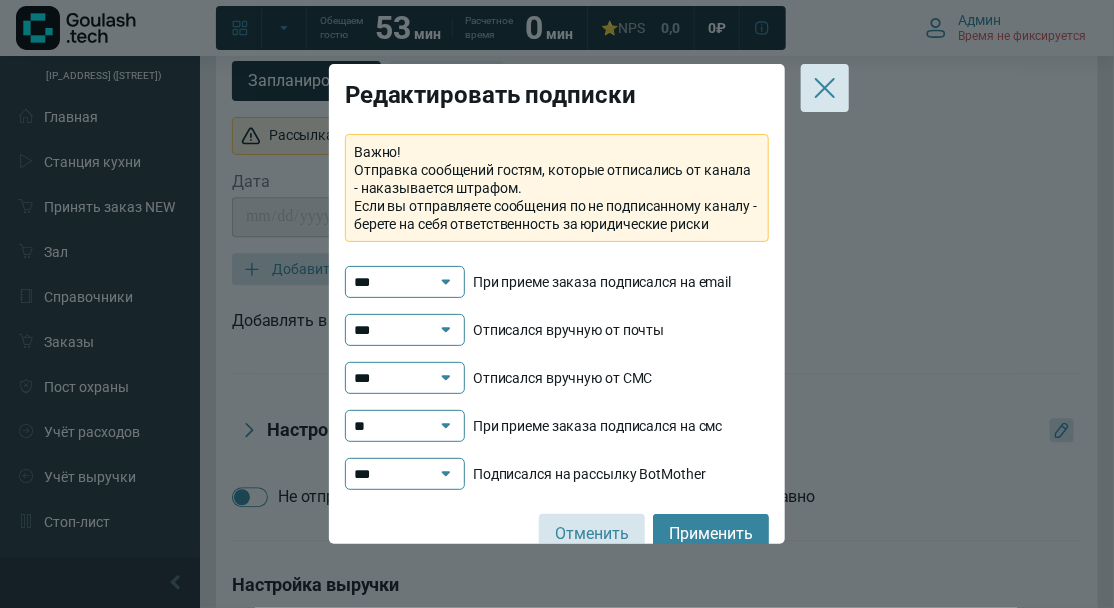 click on "***" at bounding box center (395, 378) 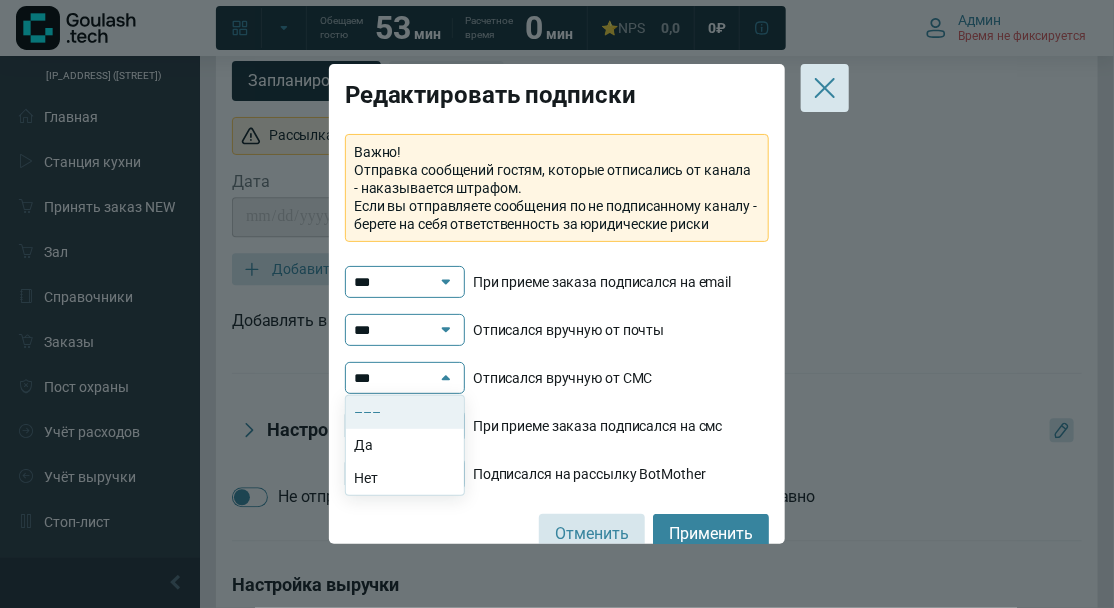click on "–––" 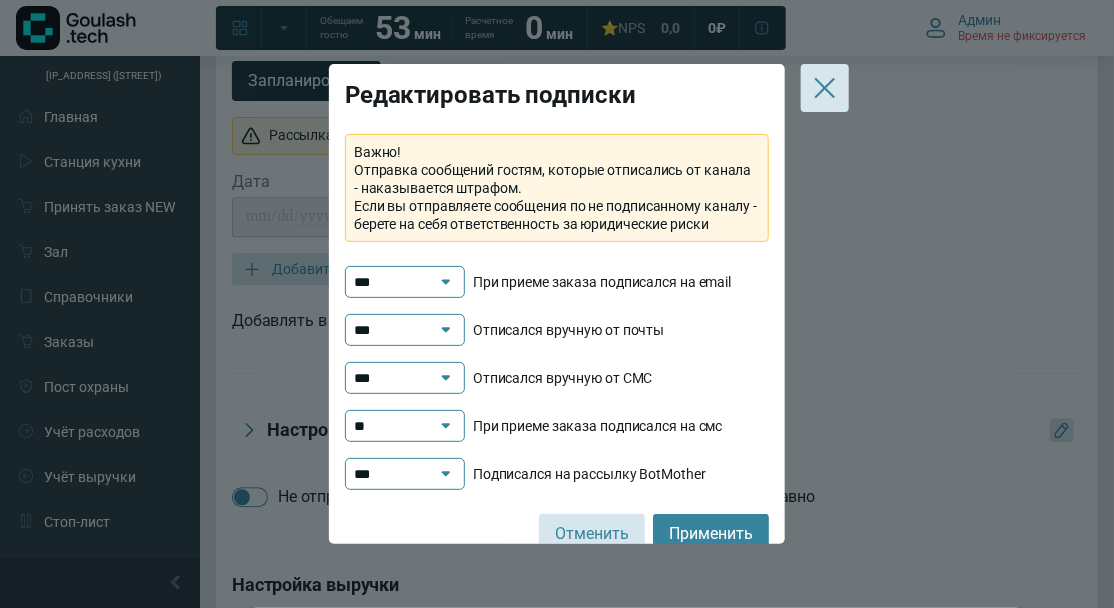 click on "**" at bounding box center [395, 426] 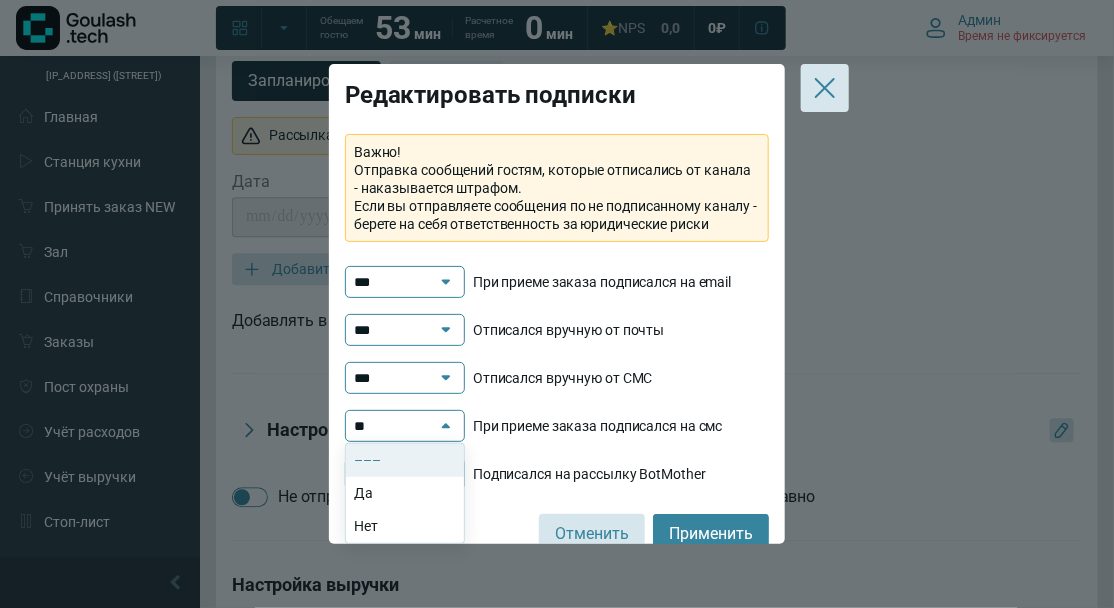 click on "–––" 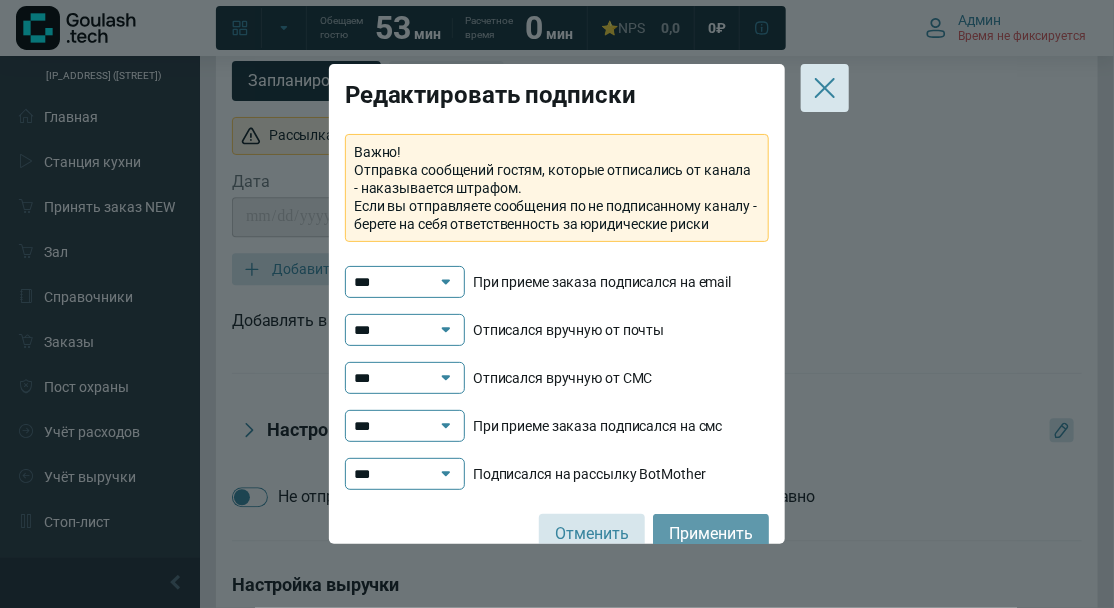 click on "Применить" at bounding box center [711, 534] 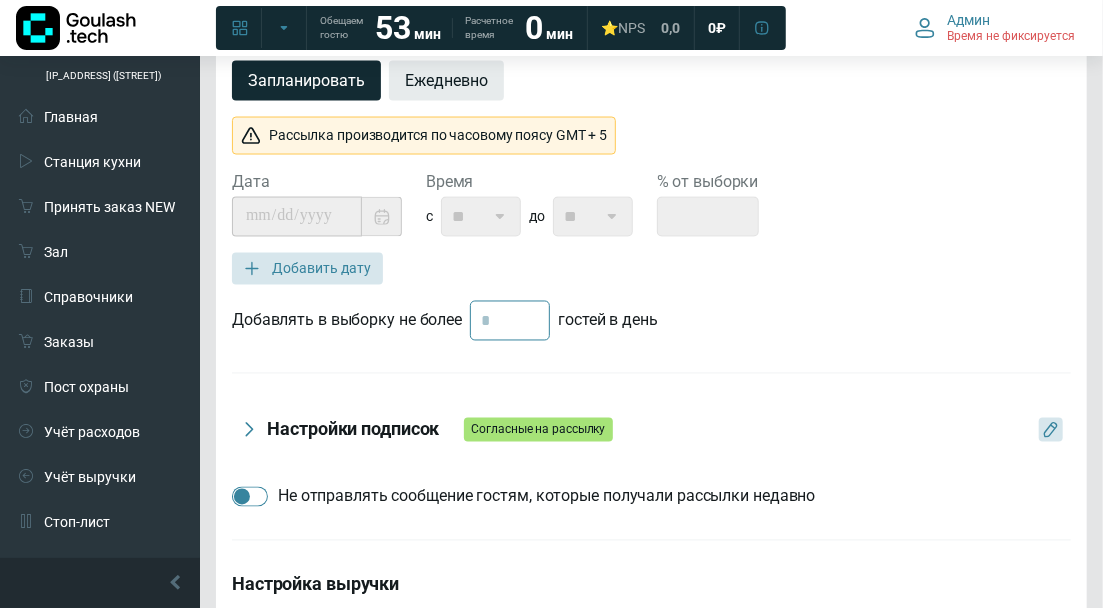click on "Ежедневно" at bounding box center (446, 81) 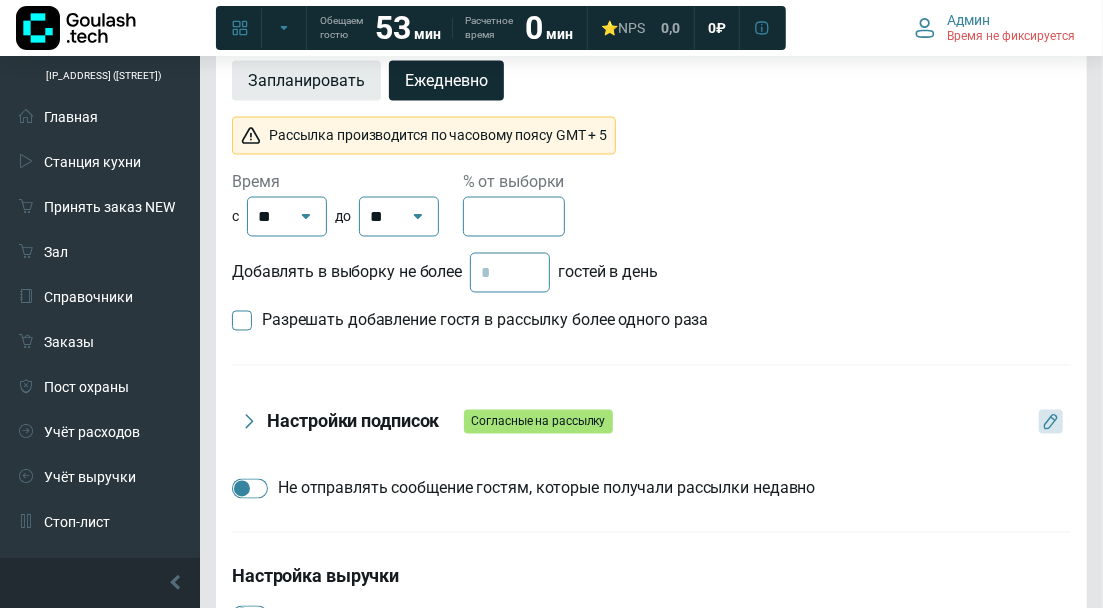 click on "Запланировать" 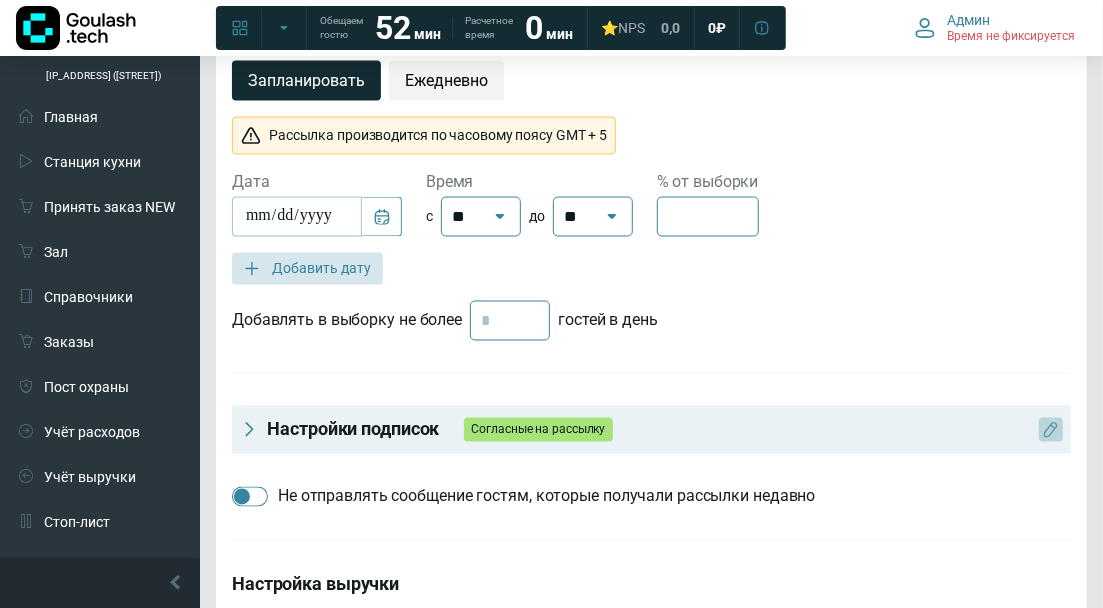 click at bounding box center (1051, 430) 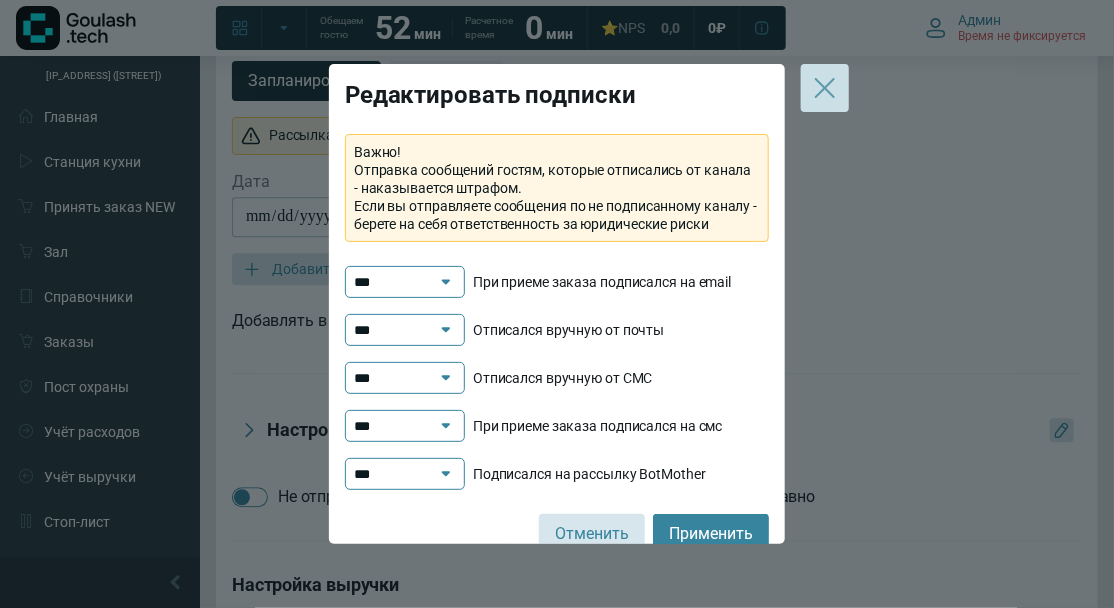 click 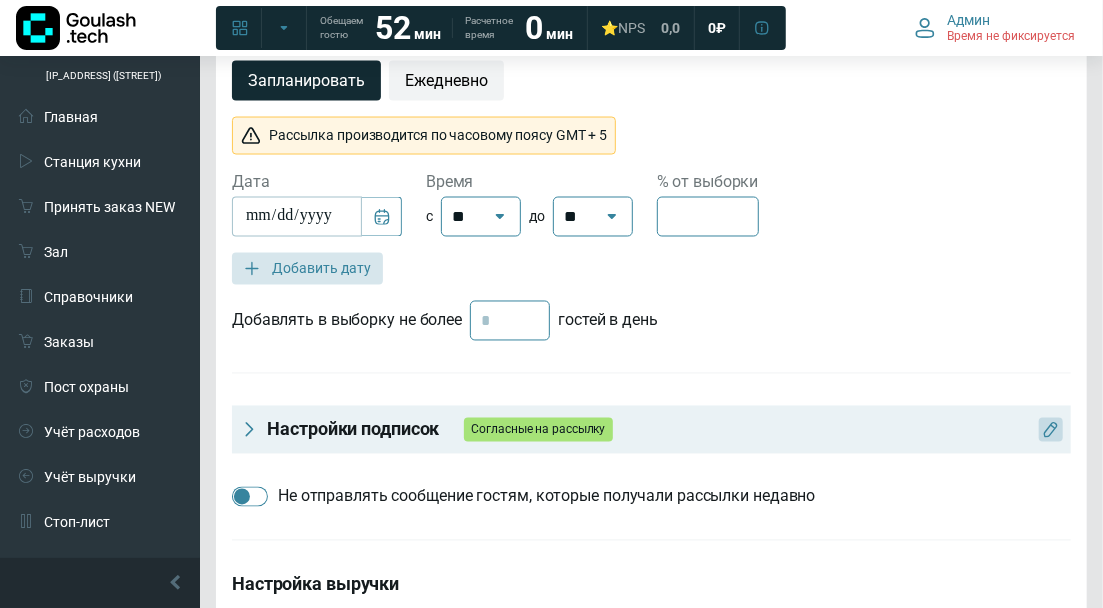 scroll, scrollTop: 1608, scrollLeft: 0, axis: vertical 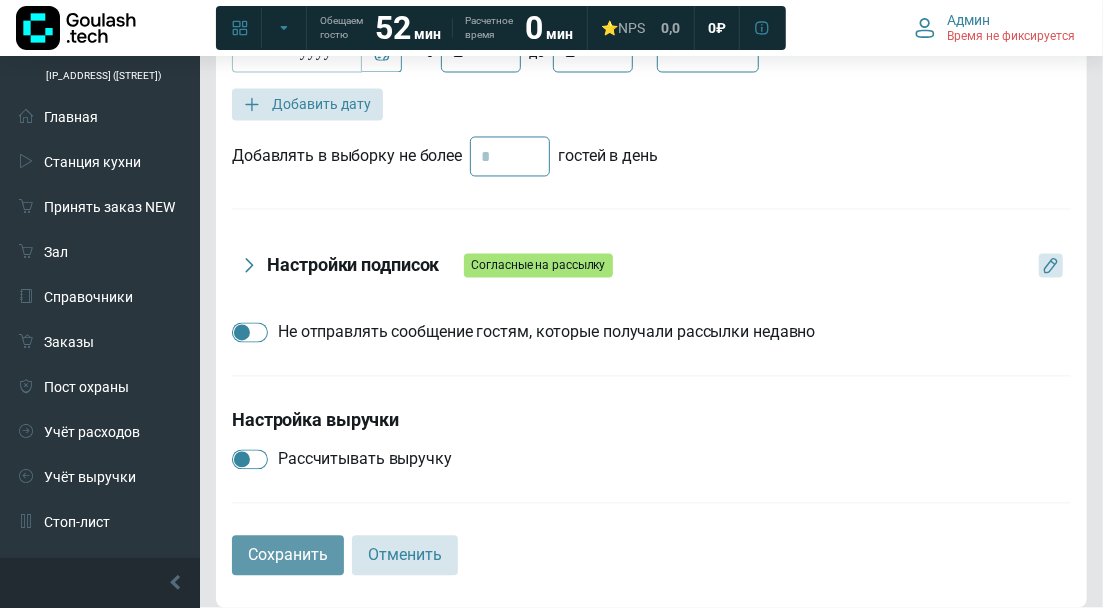 click on "Сохранить" at bounding box center [288, 556] 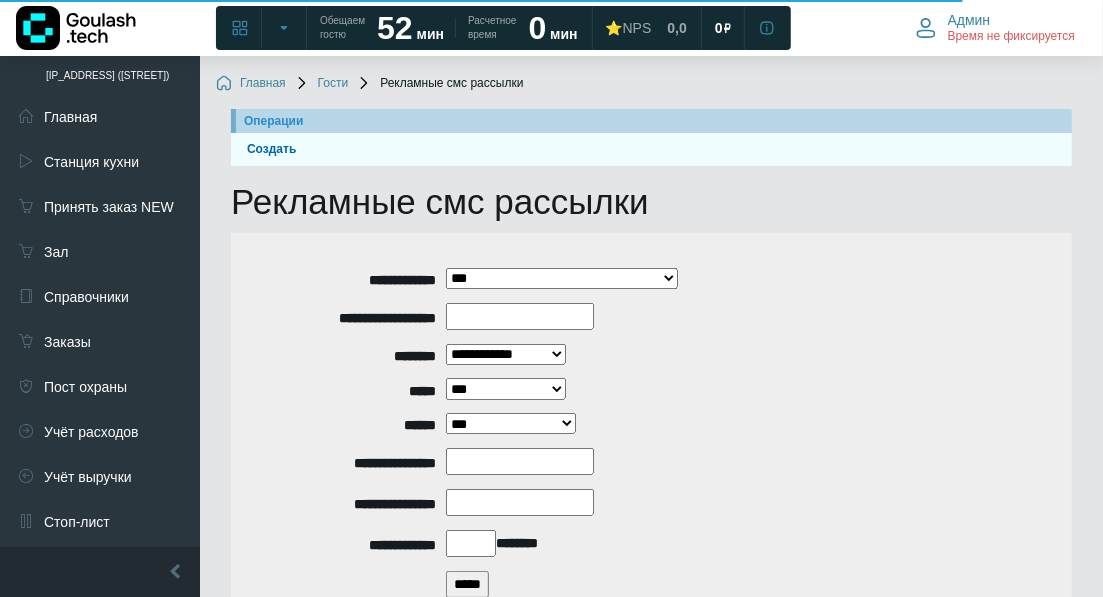 scroll, scrollTop: 366, scrollLeft: 0, axis: vertical 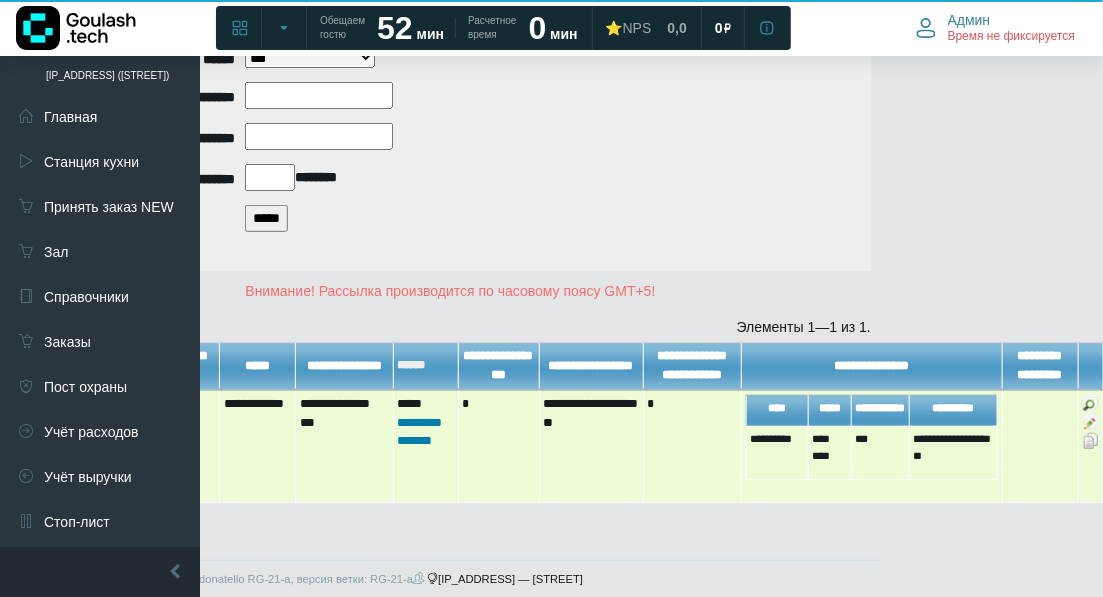 click at bounding box center [1091, 422] 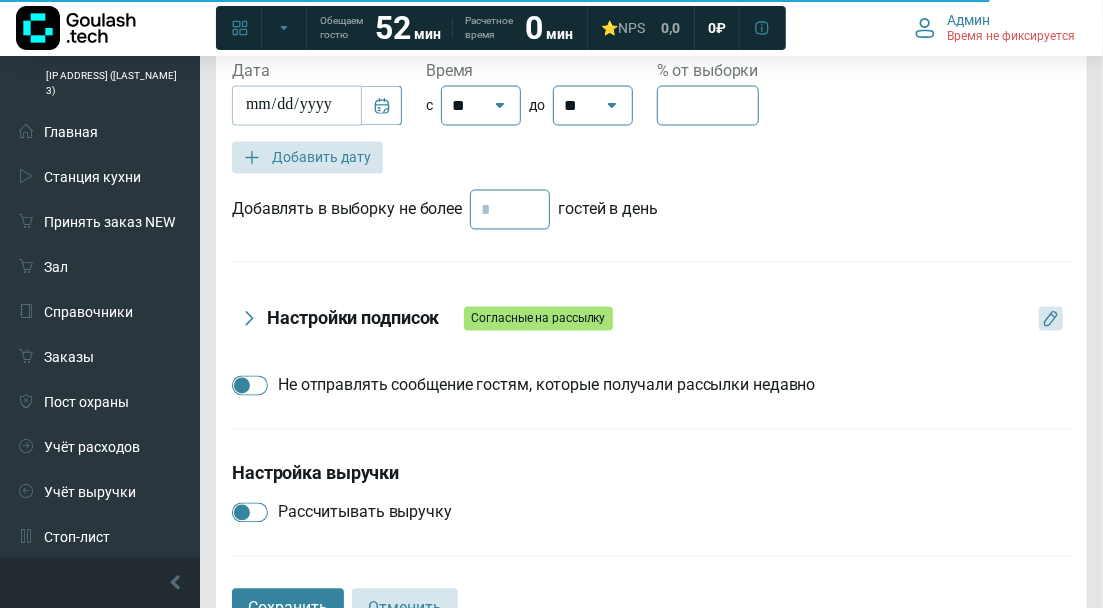scroll, scrollTop: 1333, scrollLeft: 0, axis: vertical 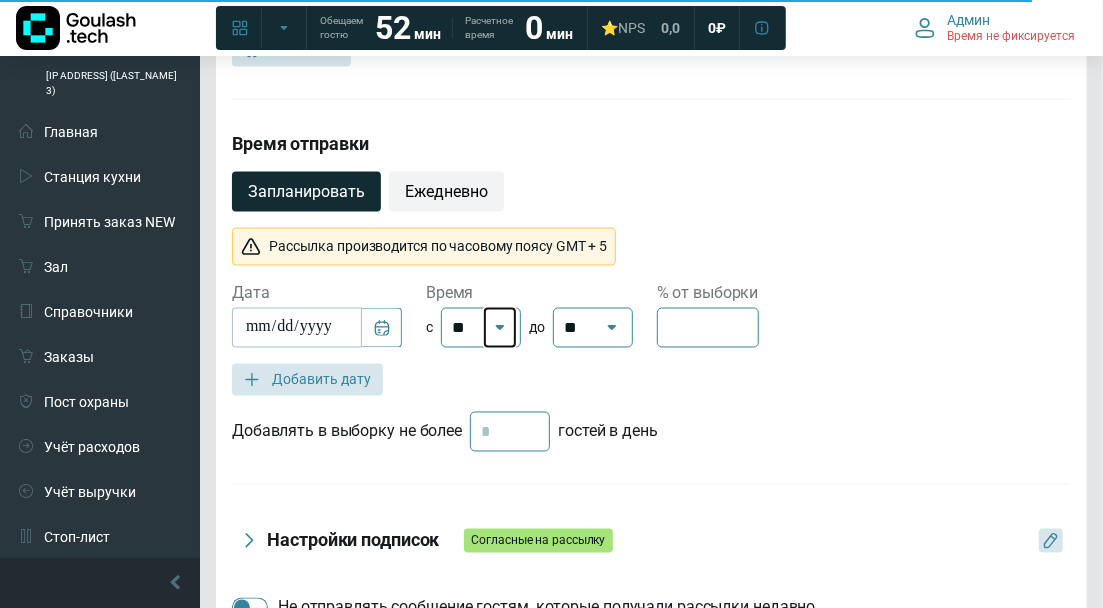 click 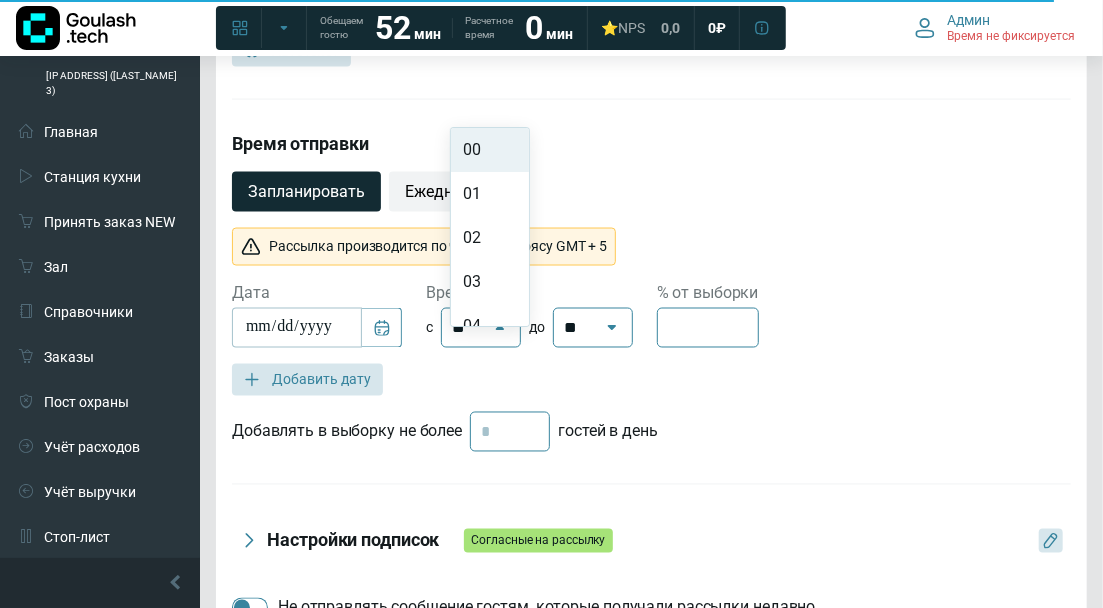 scroll, scrollTop: 1608, scrollLeft: 0, axis: vertical 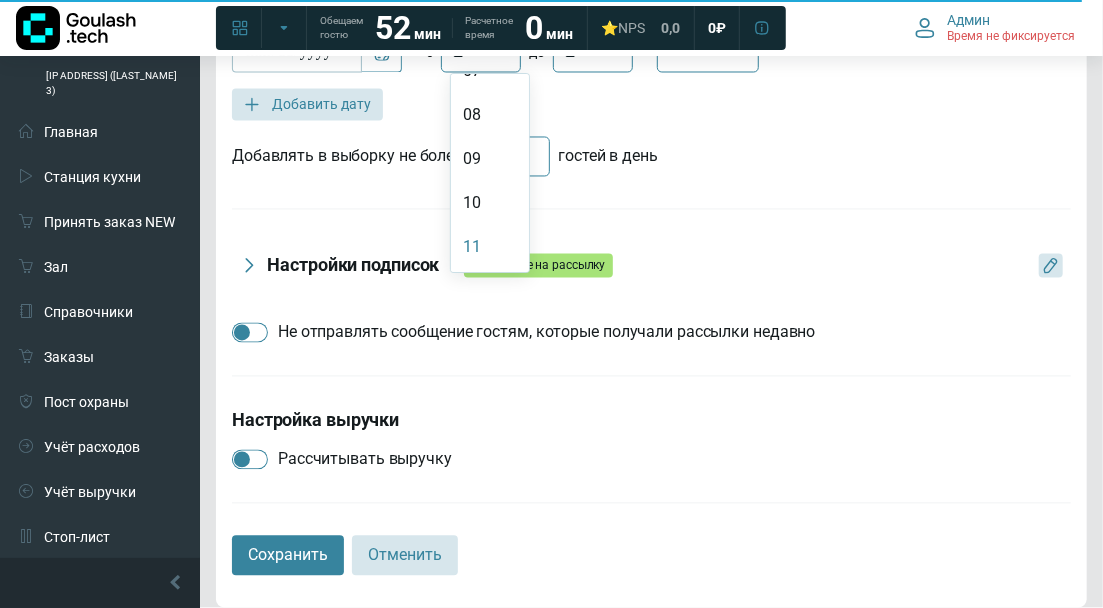 click on "11" 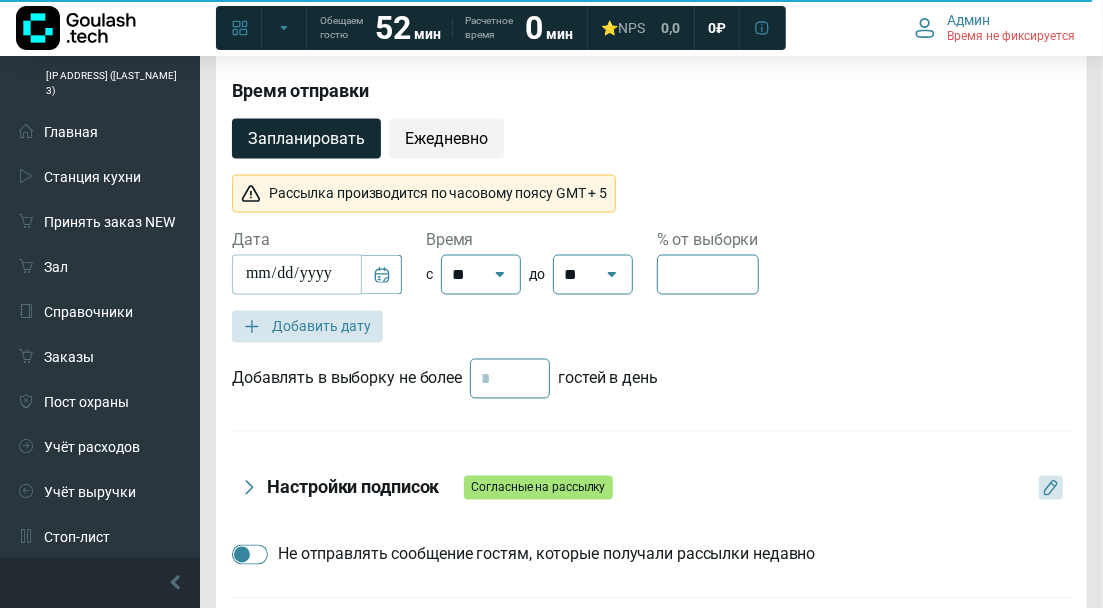 scroll, scrollTop: 1497, scrollLeft: 0, axis: vertical 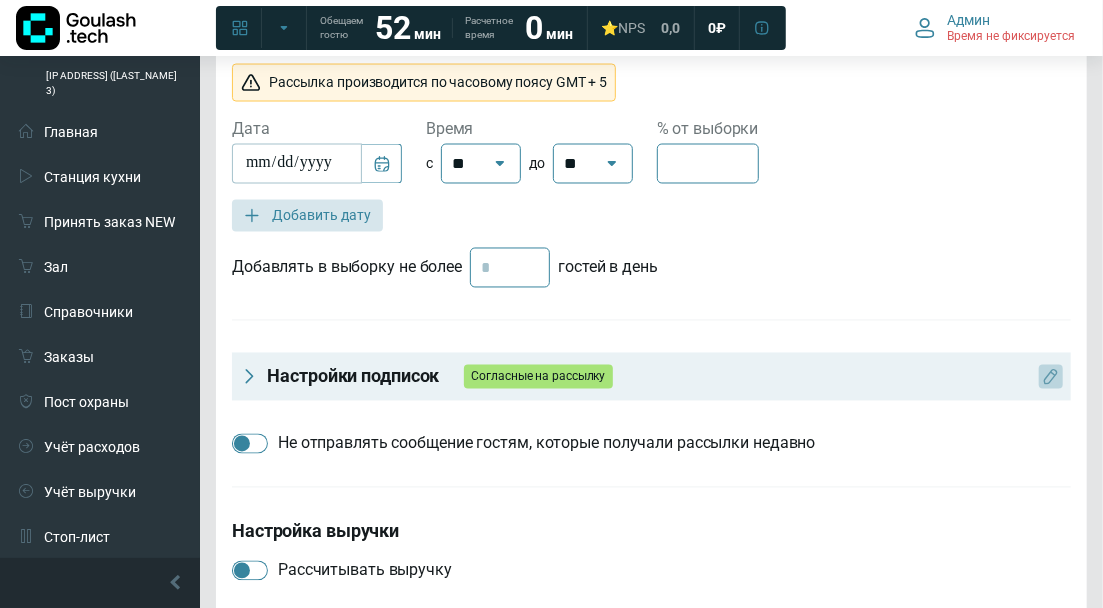 click at bounding box center [1051, 377] 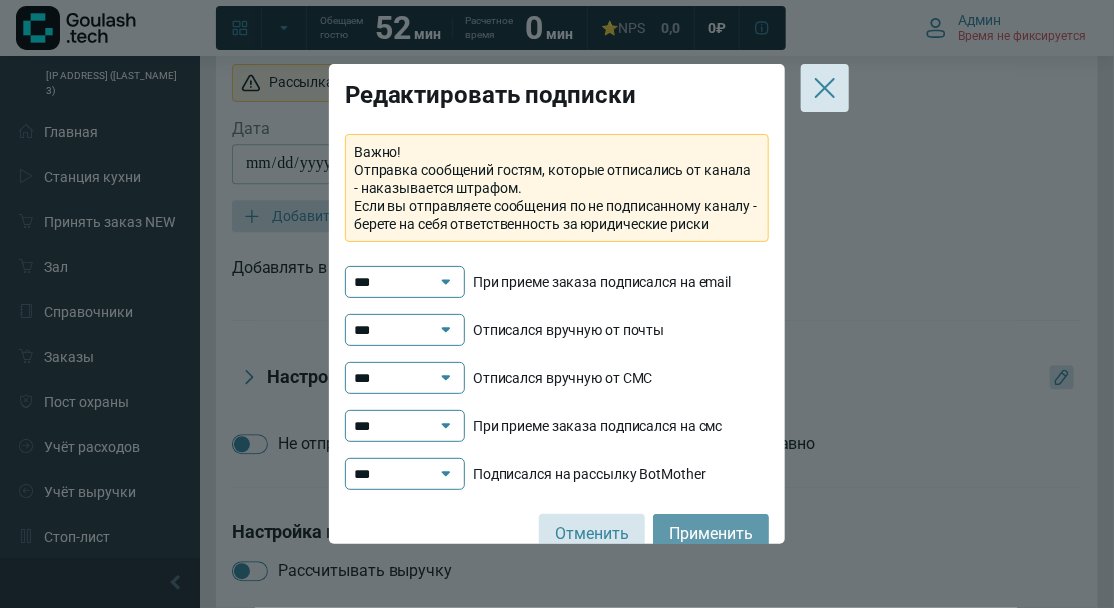 click on "Применить" at bounding box center [711, 534] 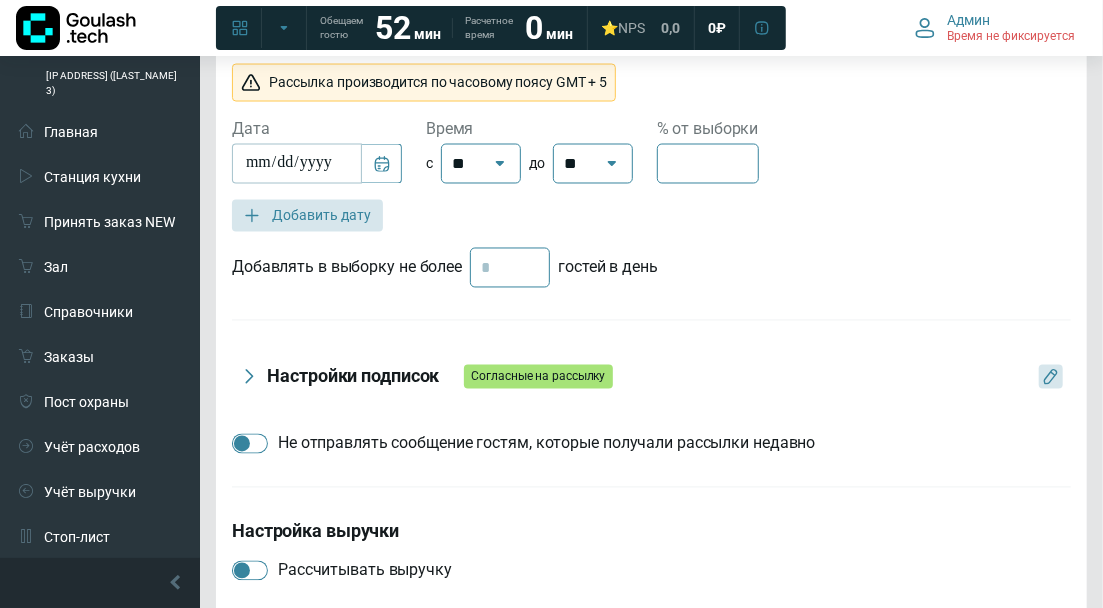 scroll, scrollTop: 1608, scrollLeft: 0, axis: vertical 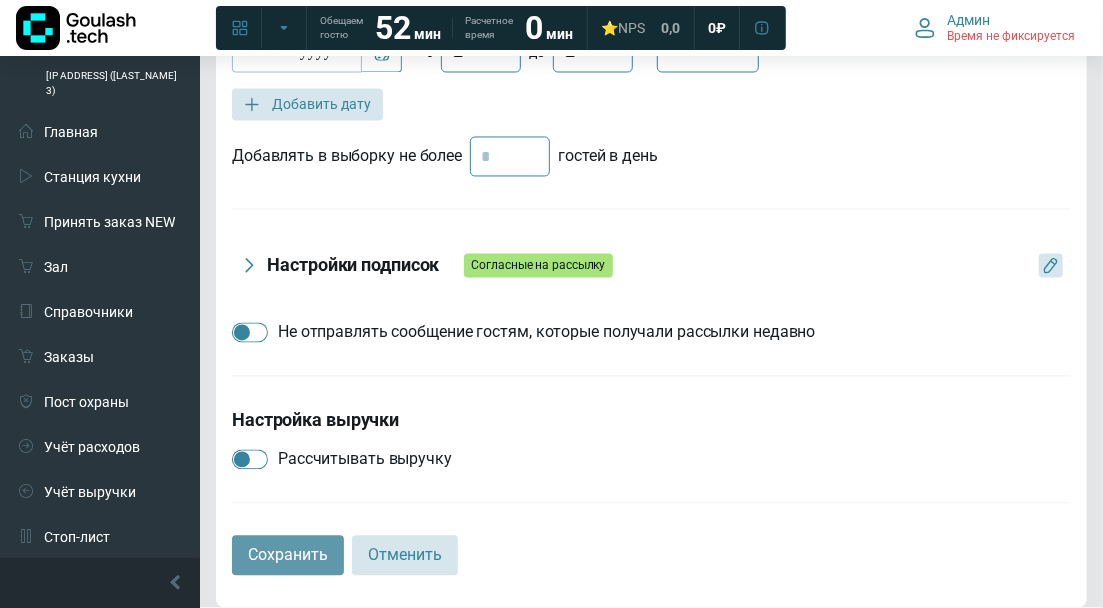 click on "Сохранить" at bounding box center [288, 556] 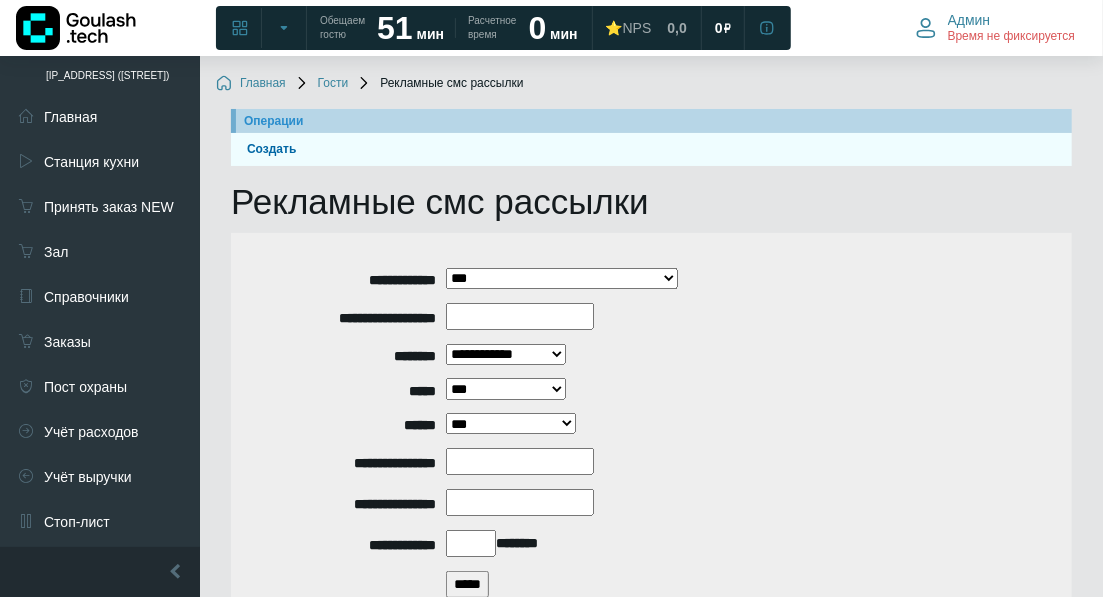 scroll, scrollTop: 366, scrollLeft: 0, axis: vertical 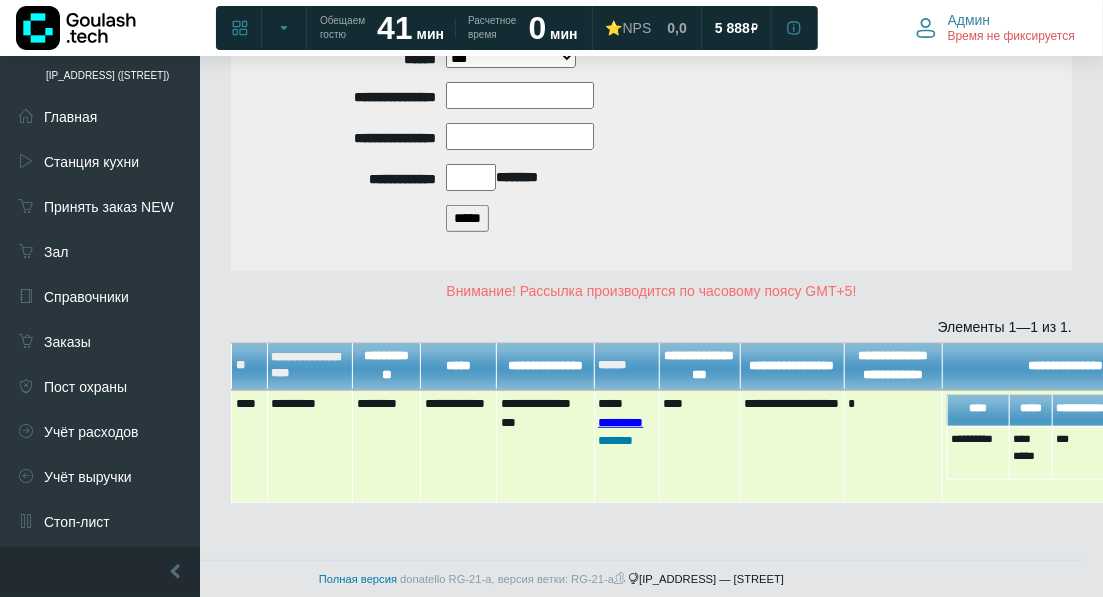 click on "*********" at bounding box center [620, 422] 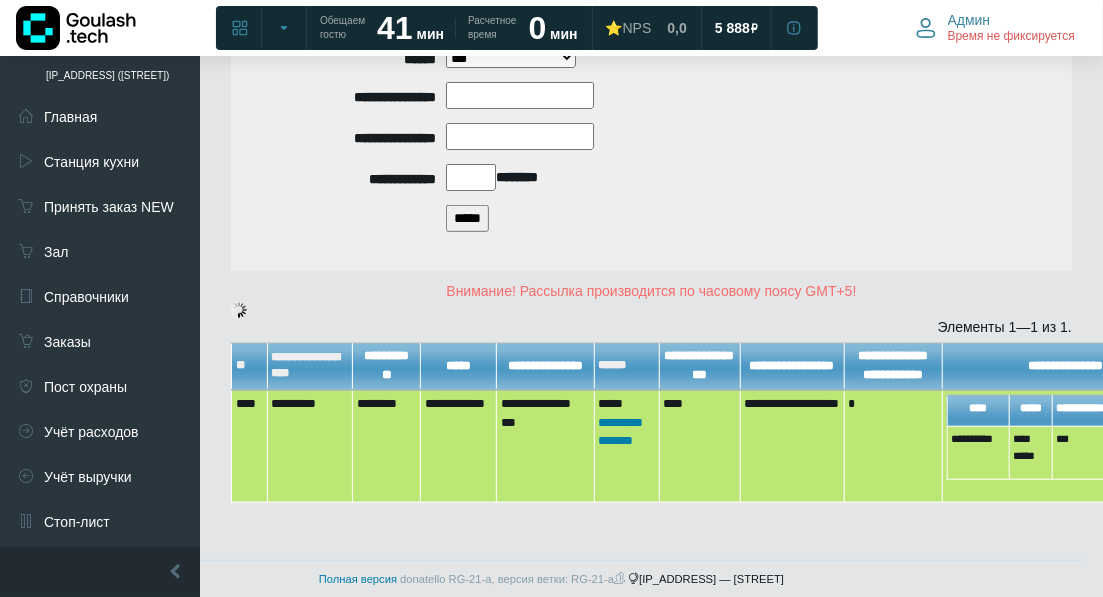 click at bounding box center [567, 138] 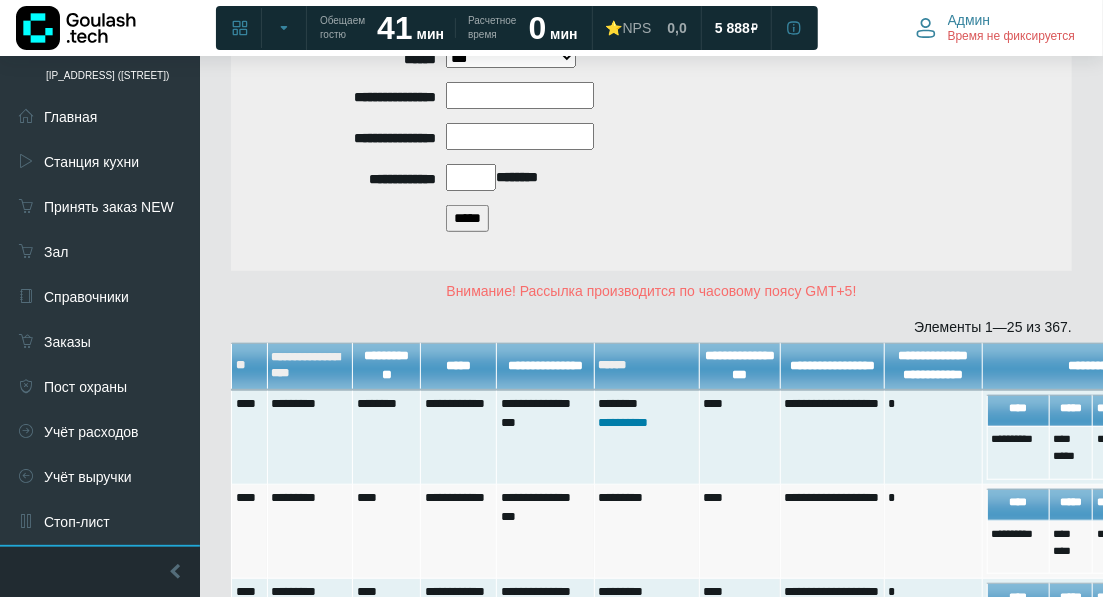 scroll, scrollTop: 333, scrollLeft: 0, axis: vertical 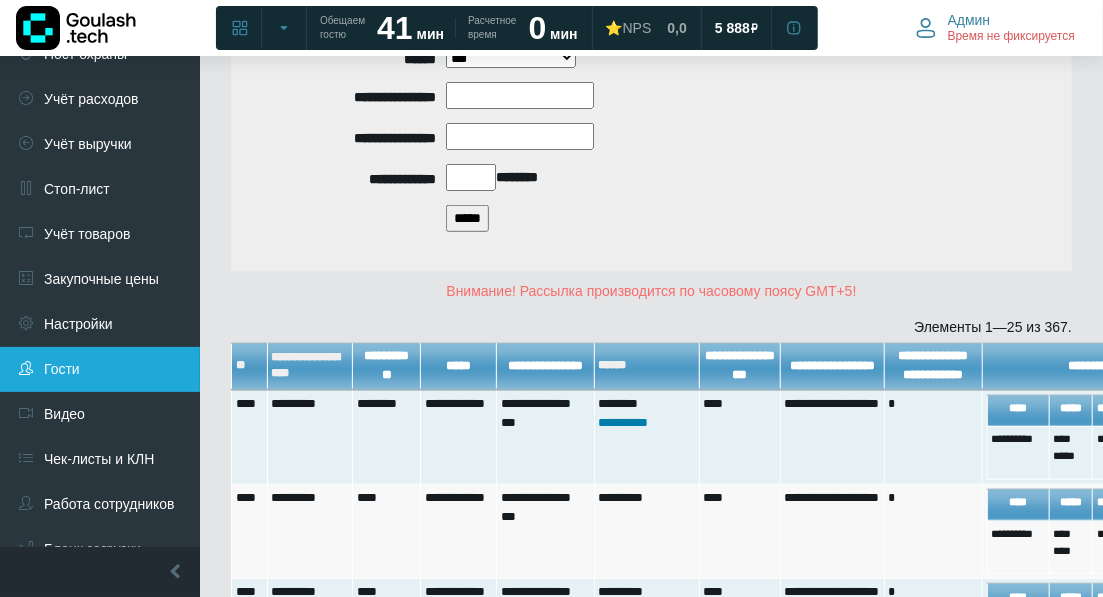 click on "Гости" at bounding box center (100, 369) 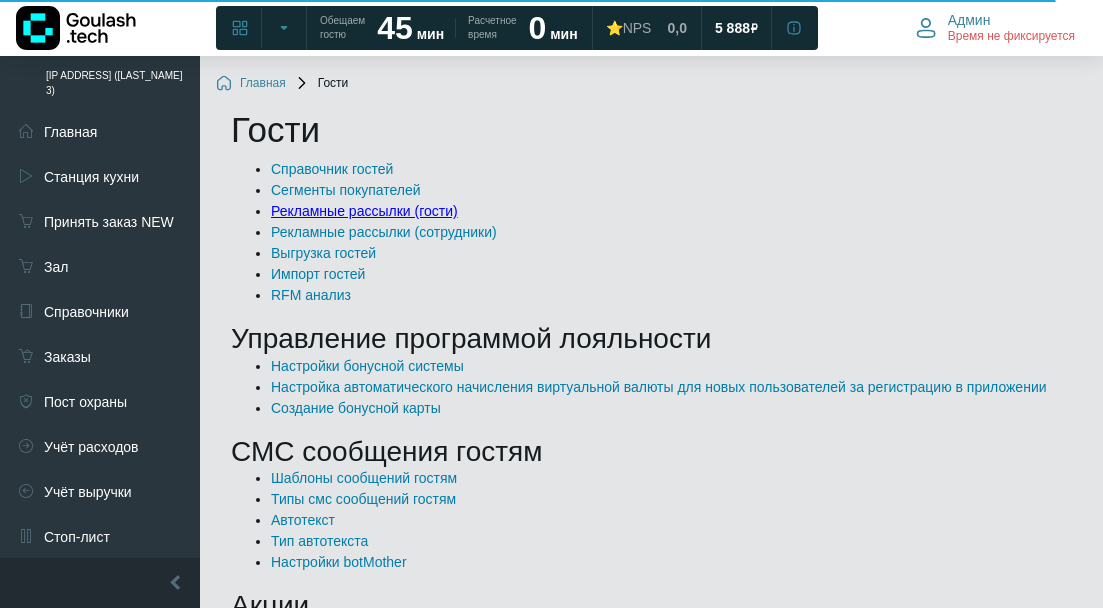 scroll, scrollTop: 0, scrollLeft: 0, axis: both 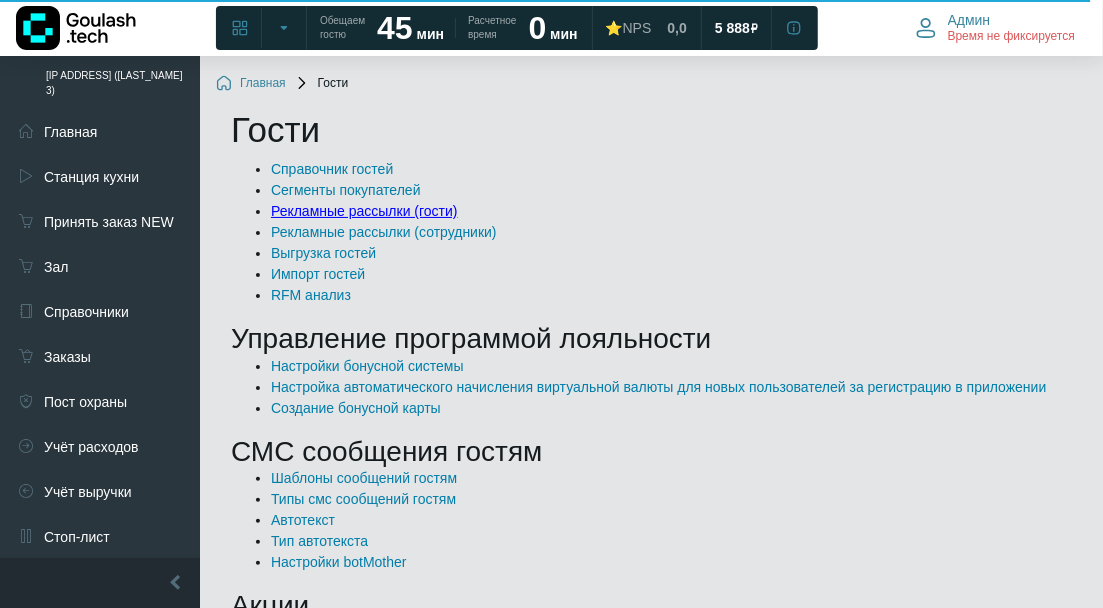 click on "Рекламные рассылки (гости)" at bounding box center (364, 211) 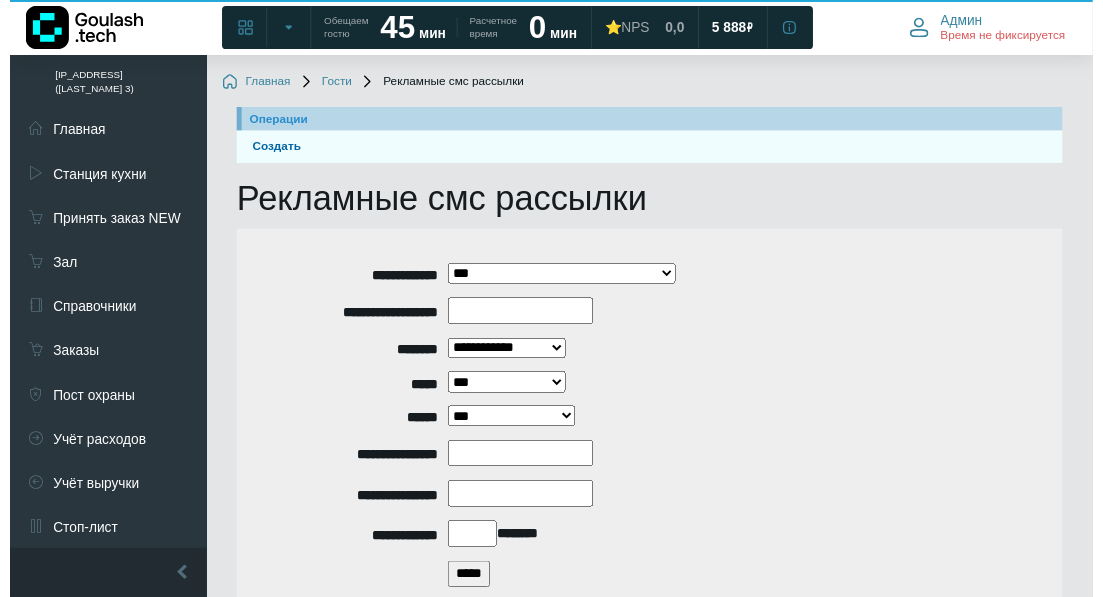 scroll, scrollTop: 263, scrollLeft: 0, axis: vertical 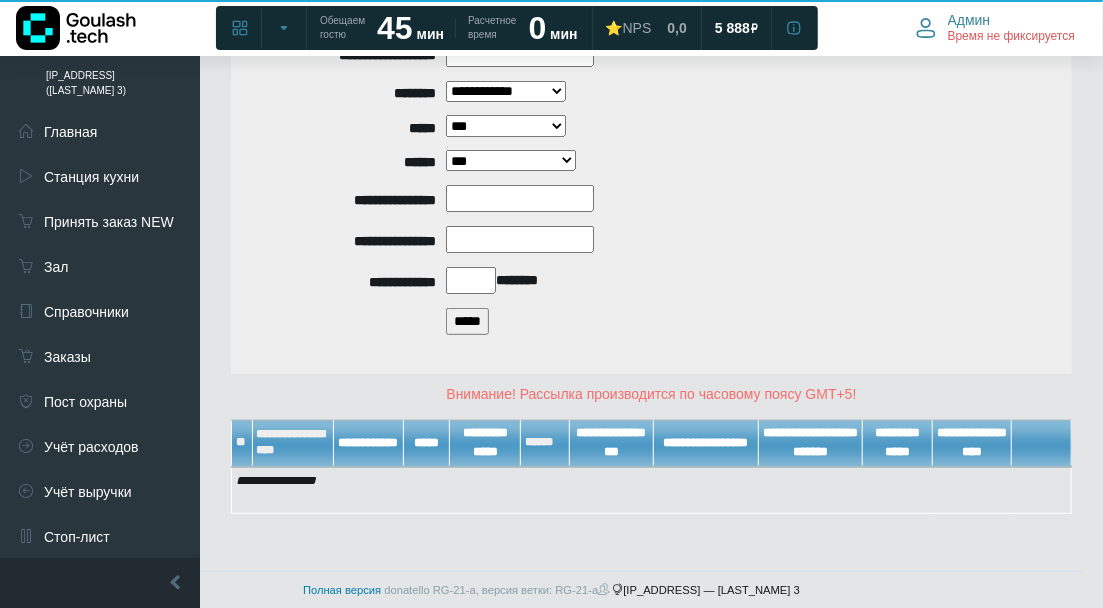 click on "*****" at bounding box center (467, 321) 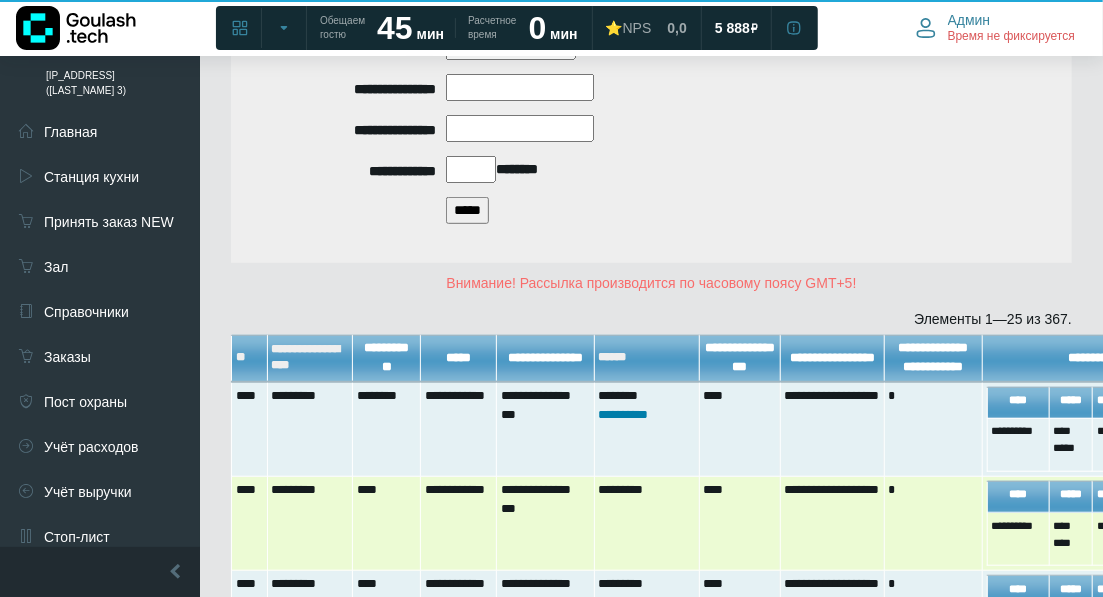 scroll, scrollTop: 596, scrollLeft: 0, axis: vertical 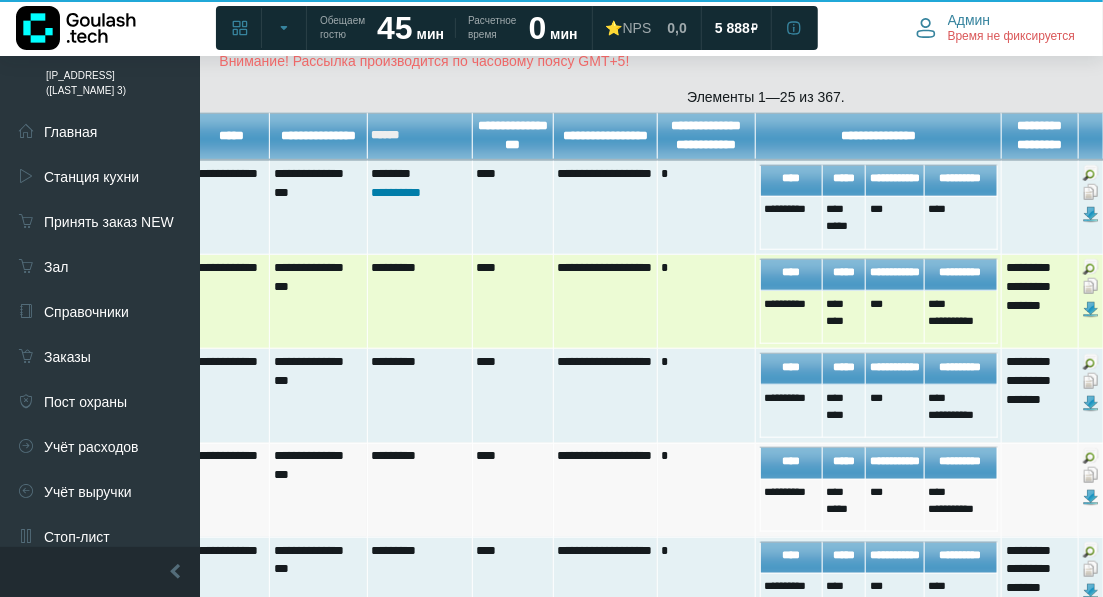 click at bounding box center (1091, 286) 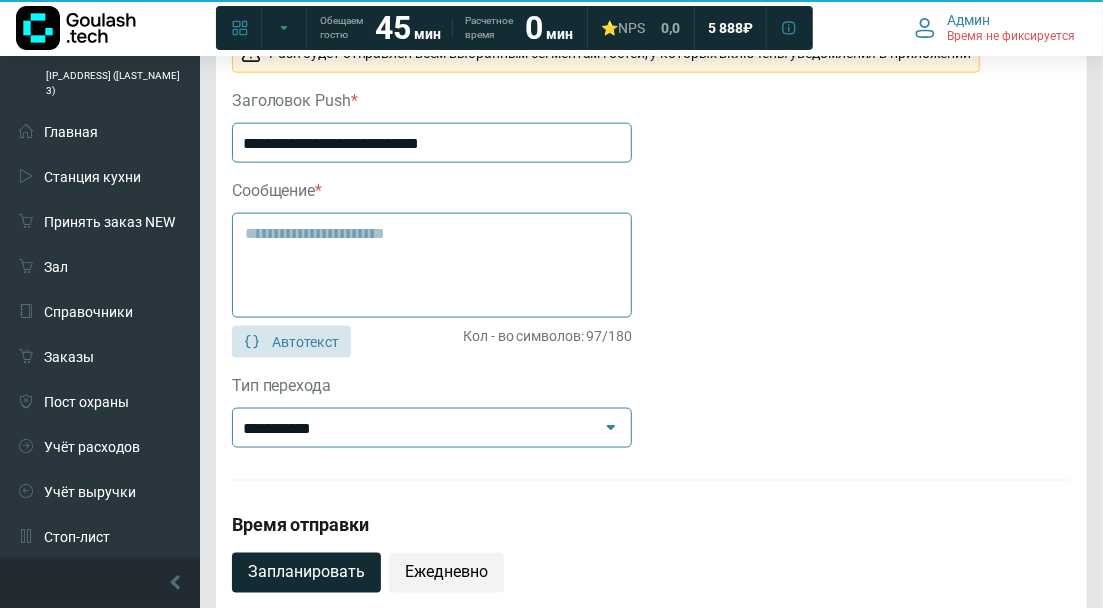 scroll, scrollTop: 1000, scrollLeft: 0, axis: vertical 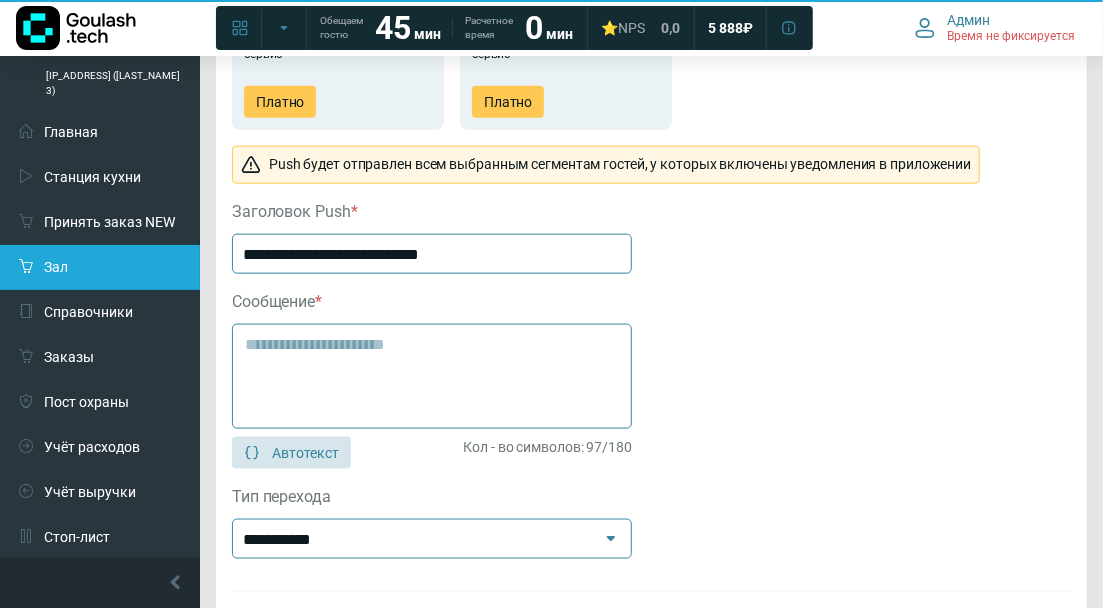 drag, startPoint x: 447, startPoint y: 258, endPoint x: 137, endPoint y: 241, distance: 310.4658 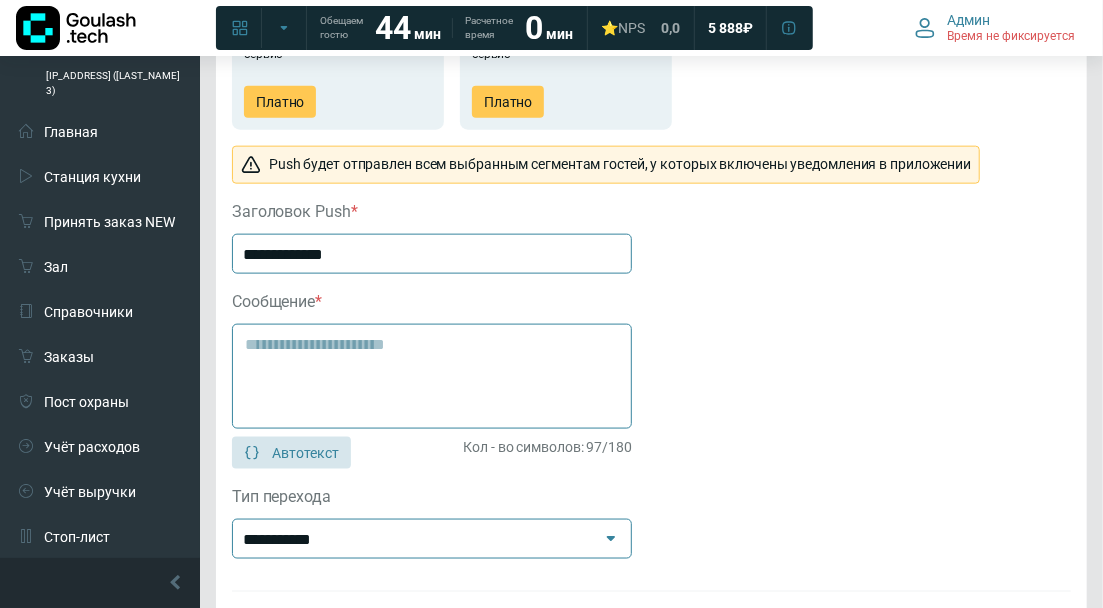 click on "**********" 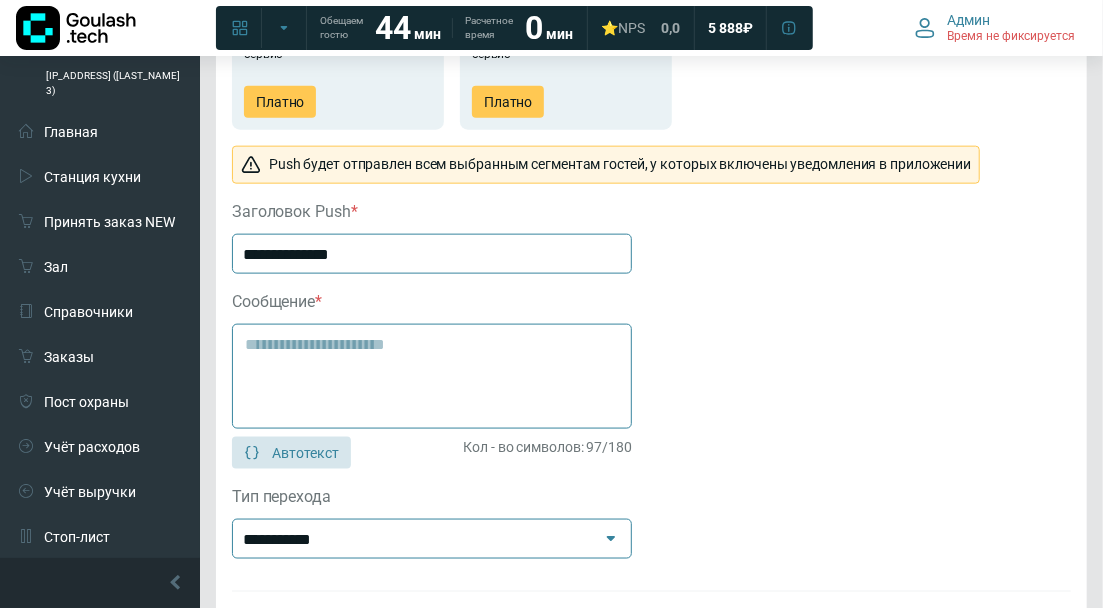 click on "**********" 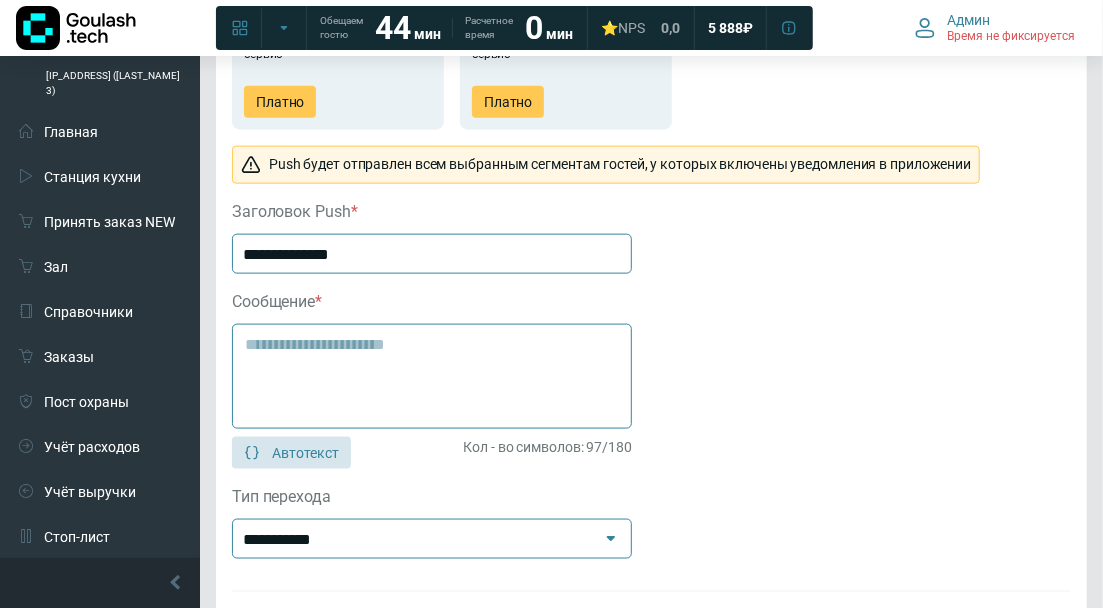 drag, startPoint x: 396, startPoint y: 344, endPoint x: 616, endPoint y: 338, distance: 220.0818 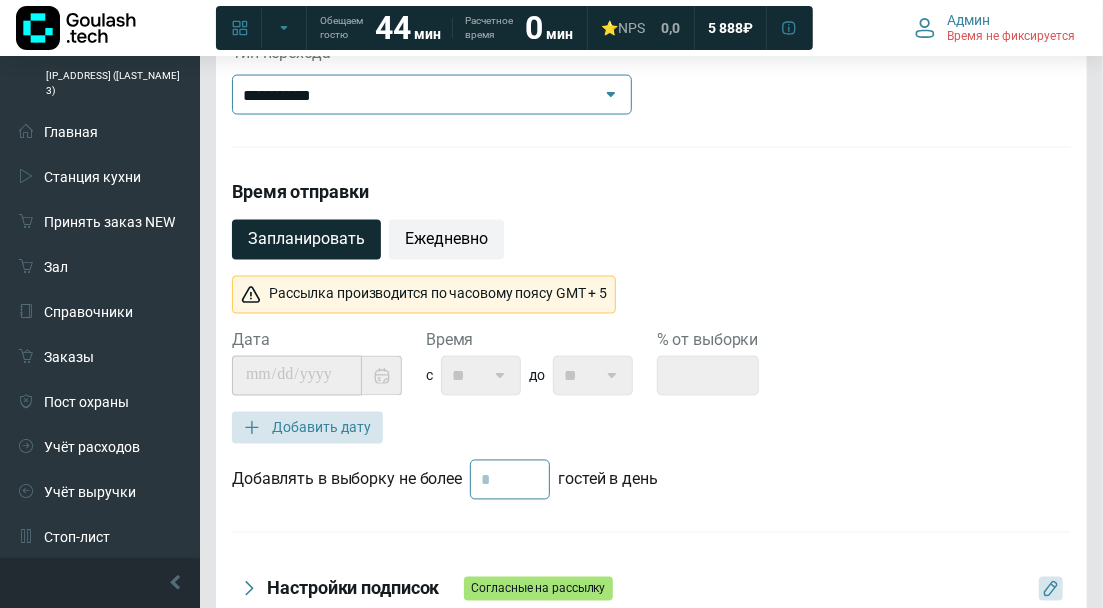 scroll, scrollTop: 1555, scrollLeft: 0, axis: vertical 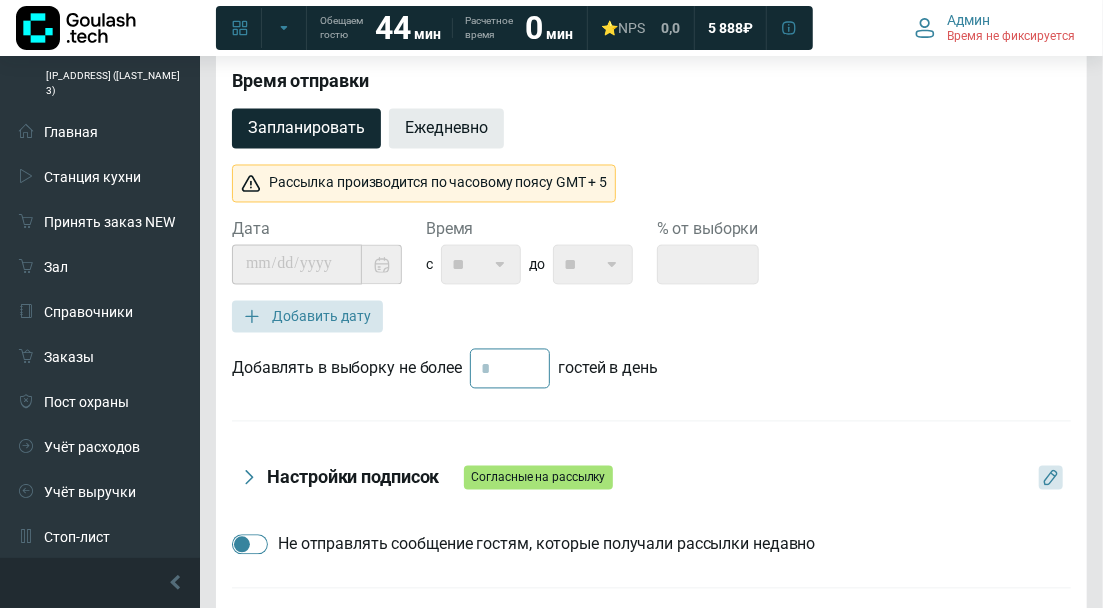 type on "**********" 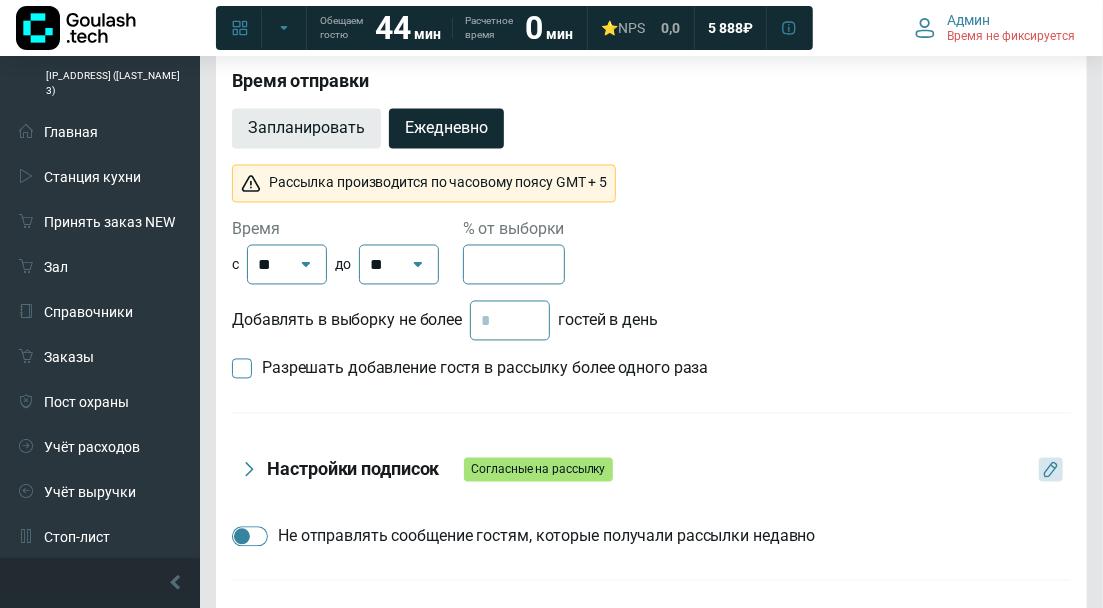 click on "Запланировать" at bounding box center [306, 129] 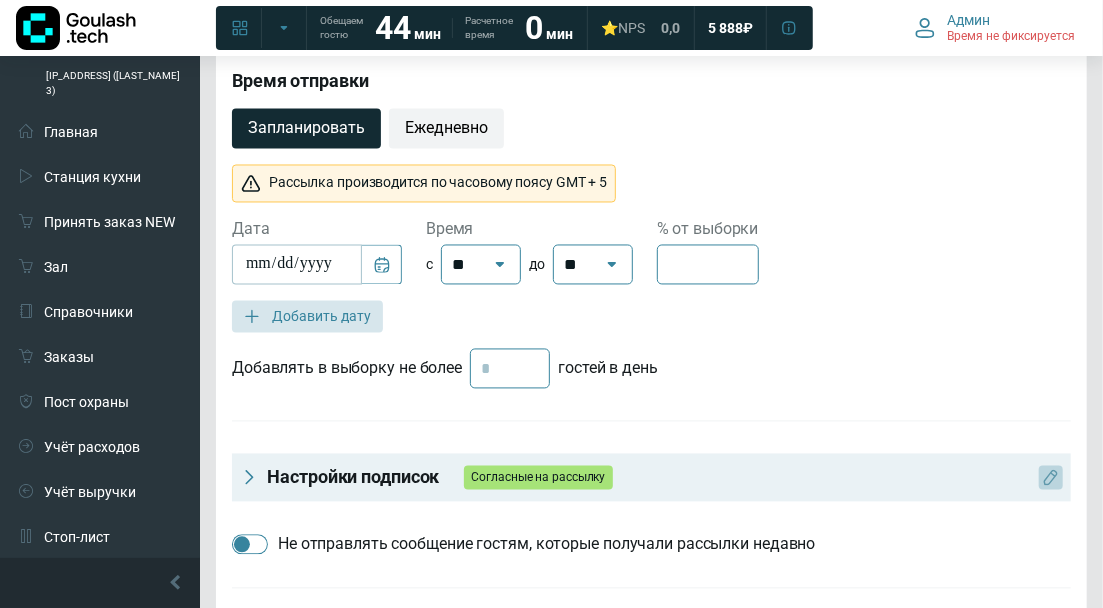click 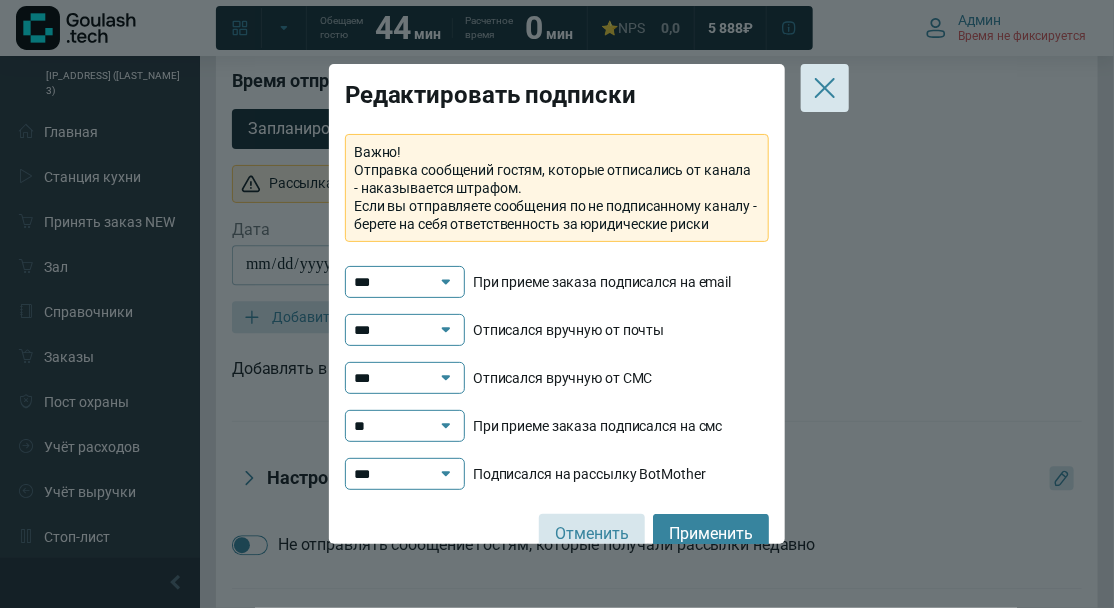 click on "***" at bounding box center (395, 378) 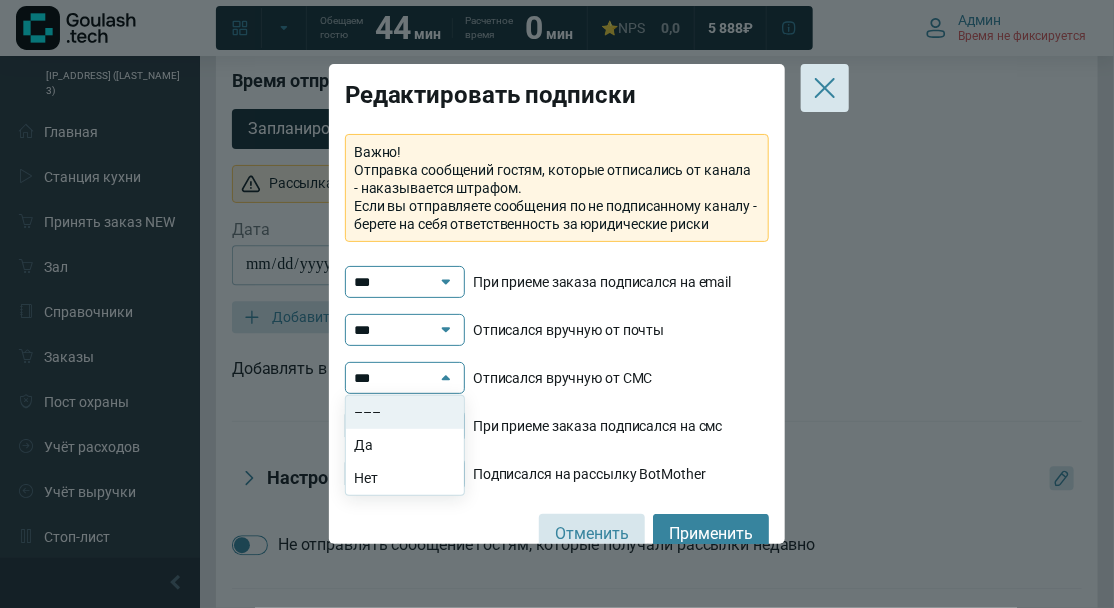 click on "–––" 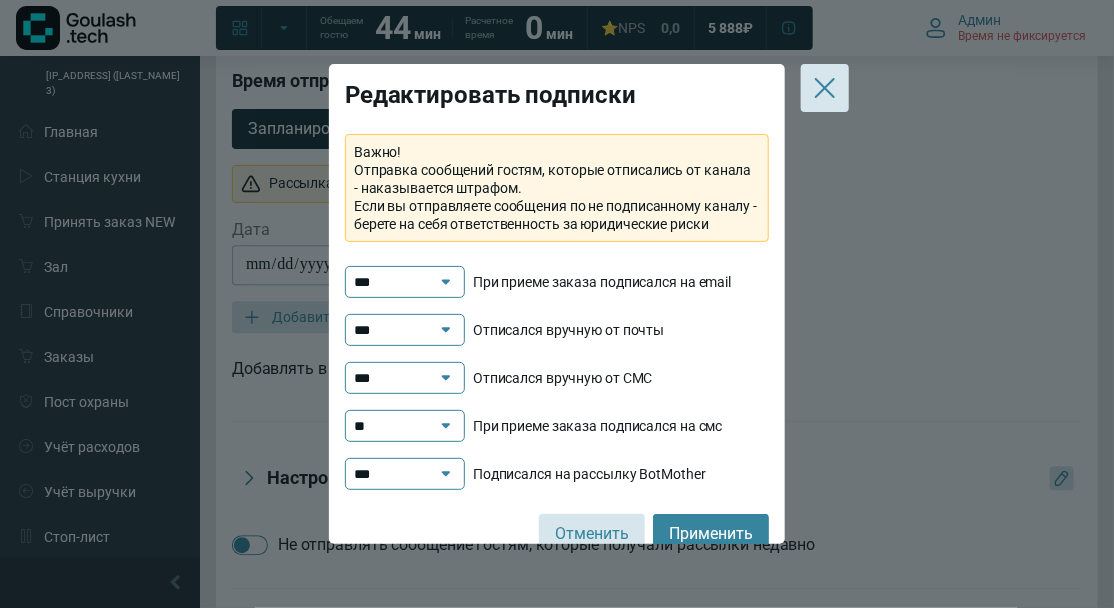 click on "**" at bounding box center (395, 426) 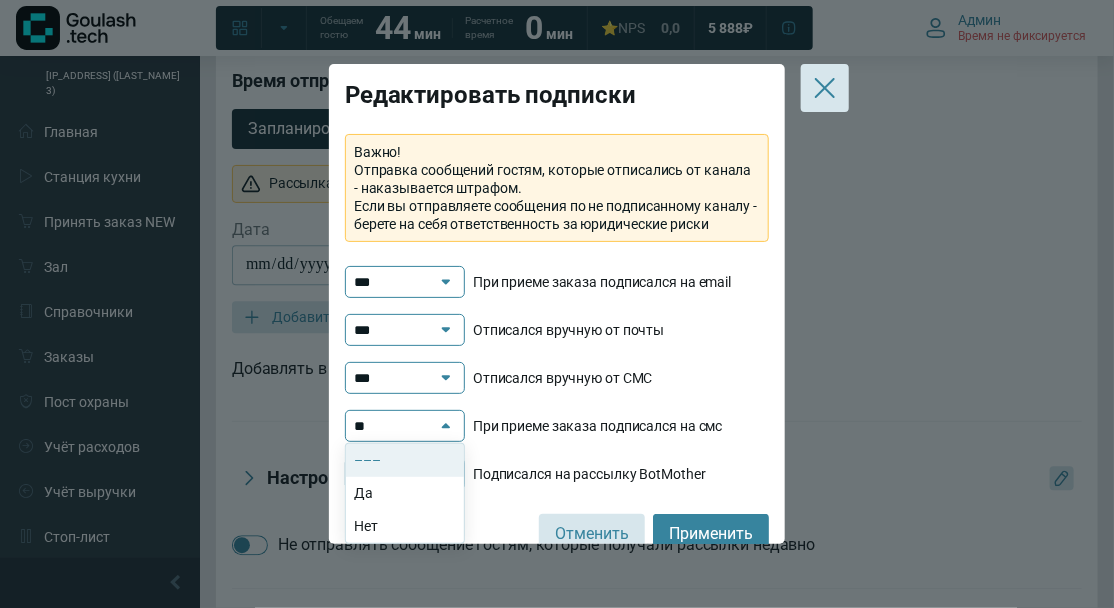 click on "–––" 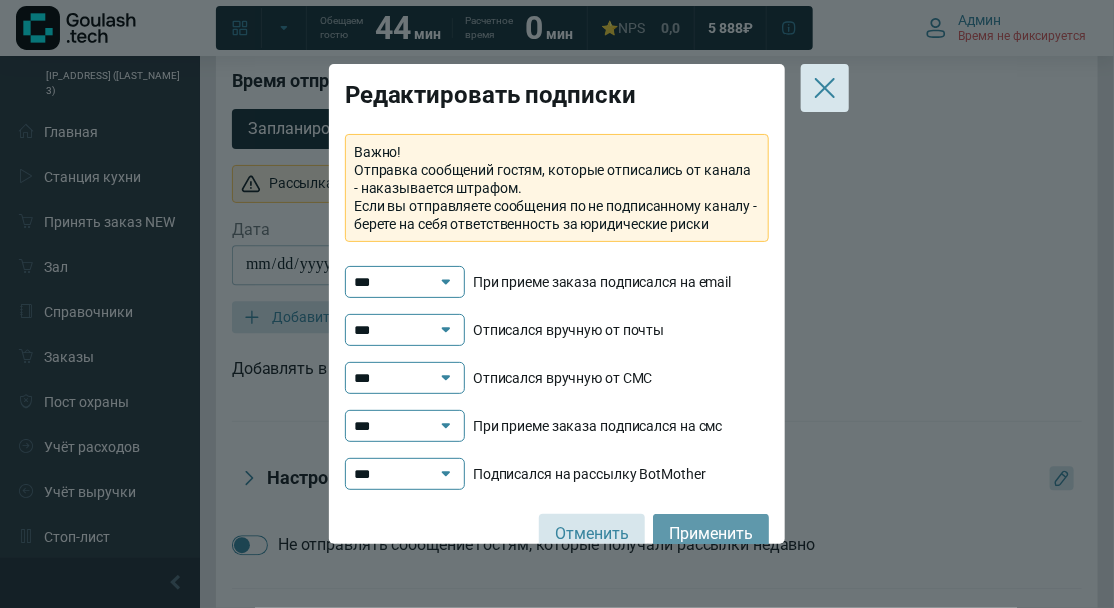 click on "Применить" at bounding box center [711, 534] 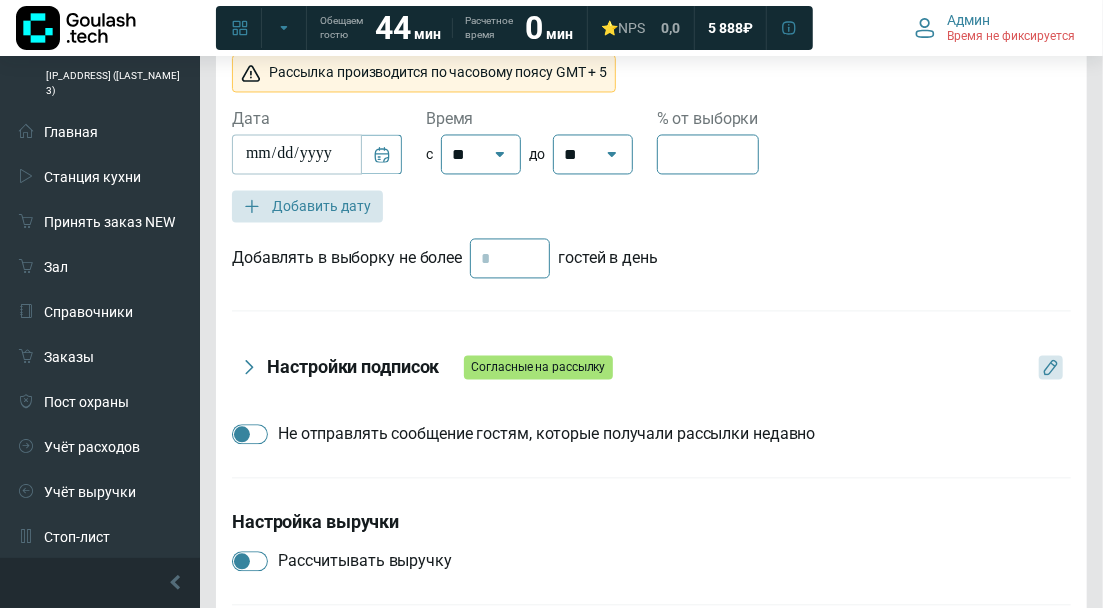 scroll, scrollTop: 1767, scrollLeft: 0, axis: vertical 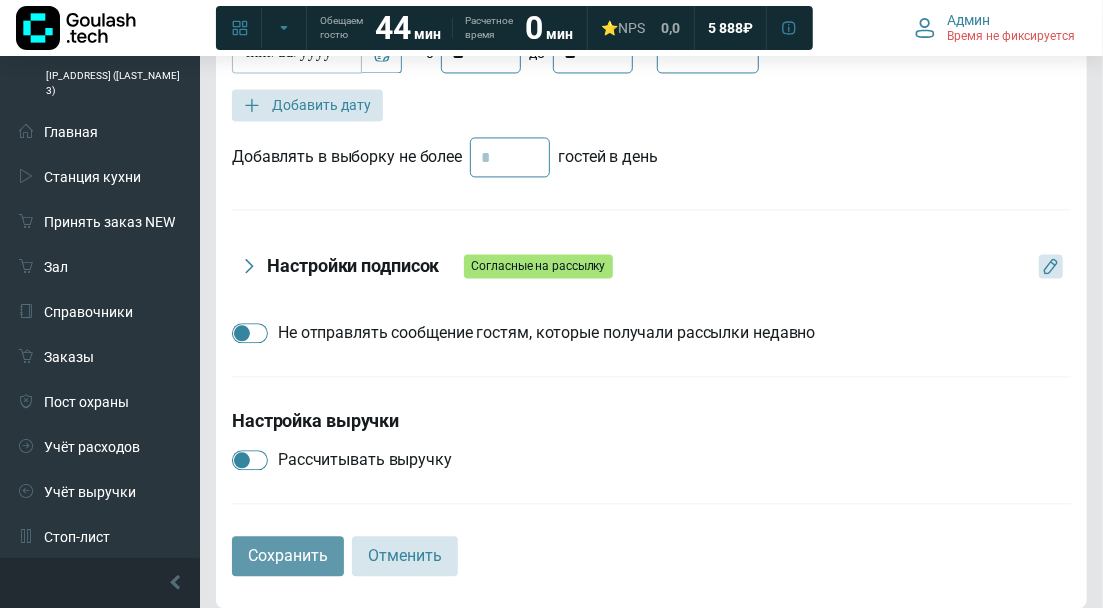 click on "Сохранить" at bounding box center [288, 556] 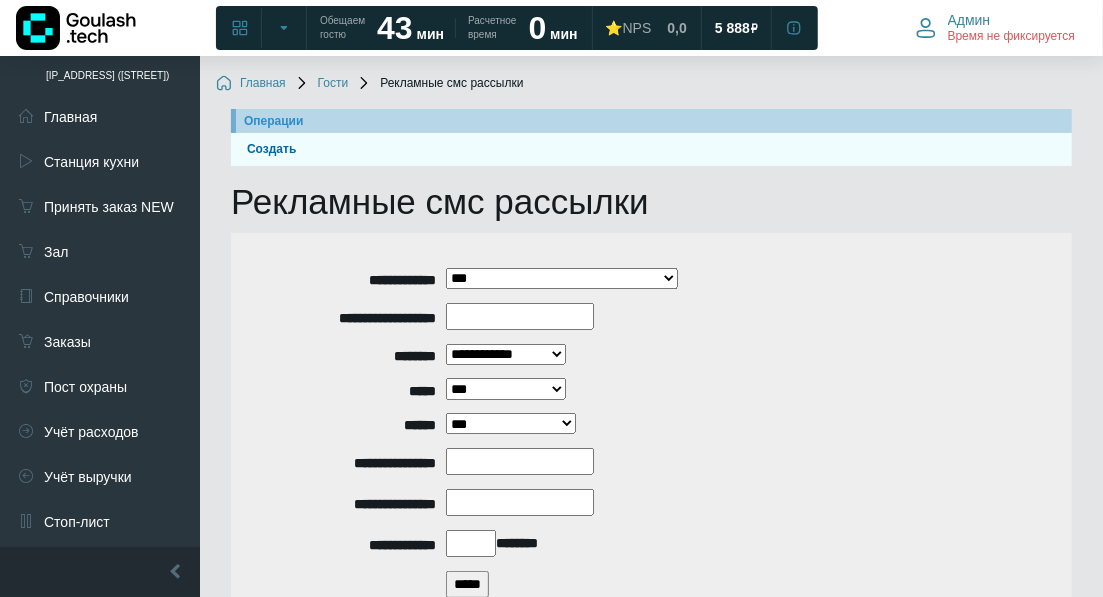 scroll, scrollTop: 366, scrollLeft: 0, axis: vertical 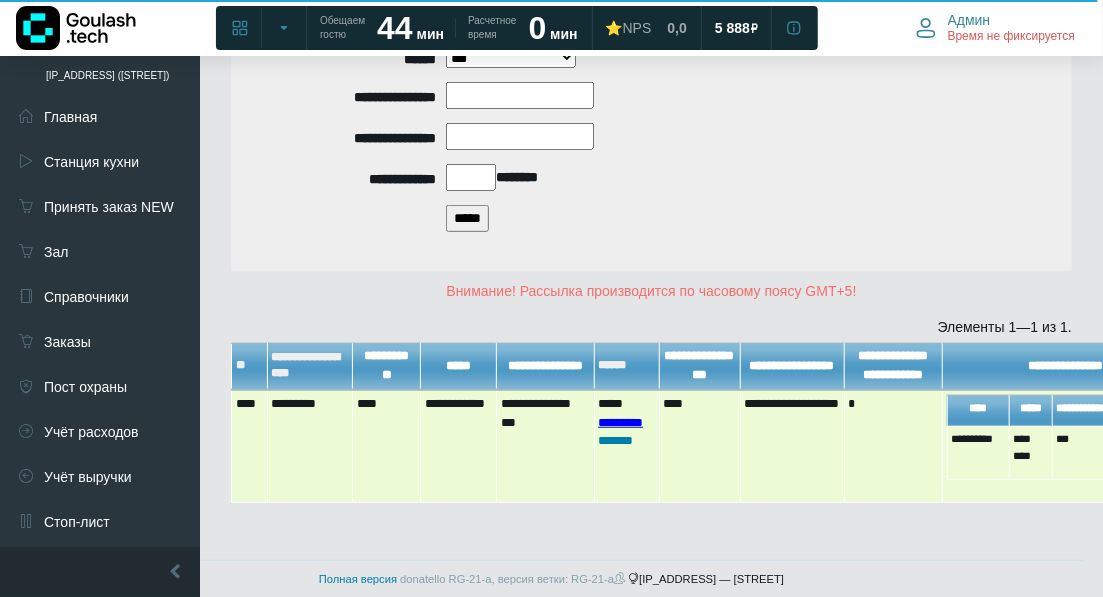 click on "*********" at bounding box center [620, 422] 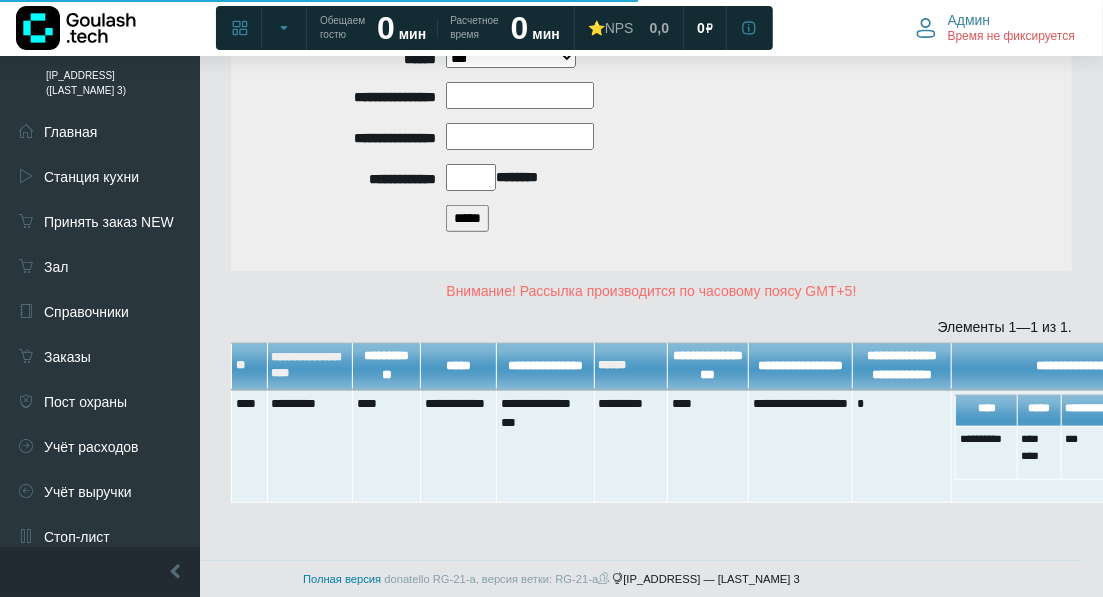 scroll, scrollTop: 366, scrollLeft: 0, axis: vertical 